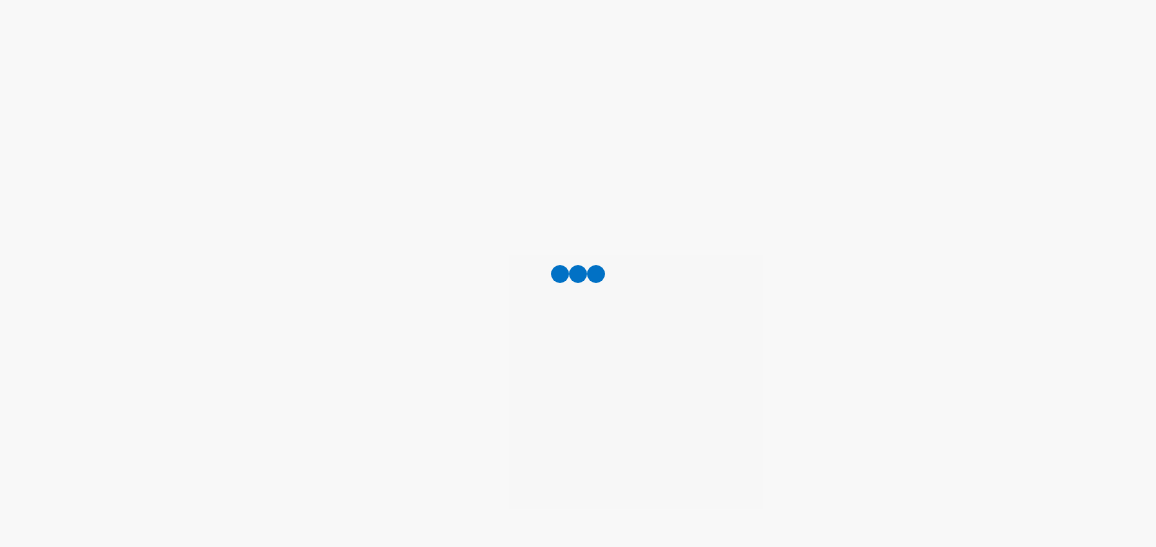 scroll, scrollTop: 0, scrollLeft: 0, axis: both 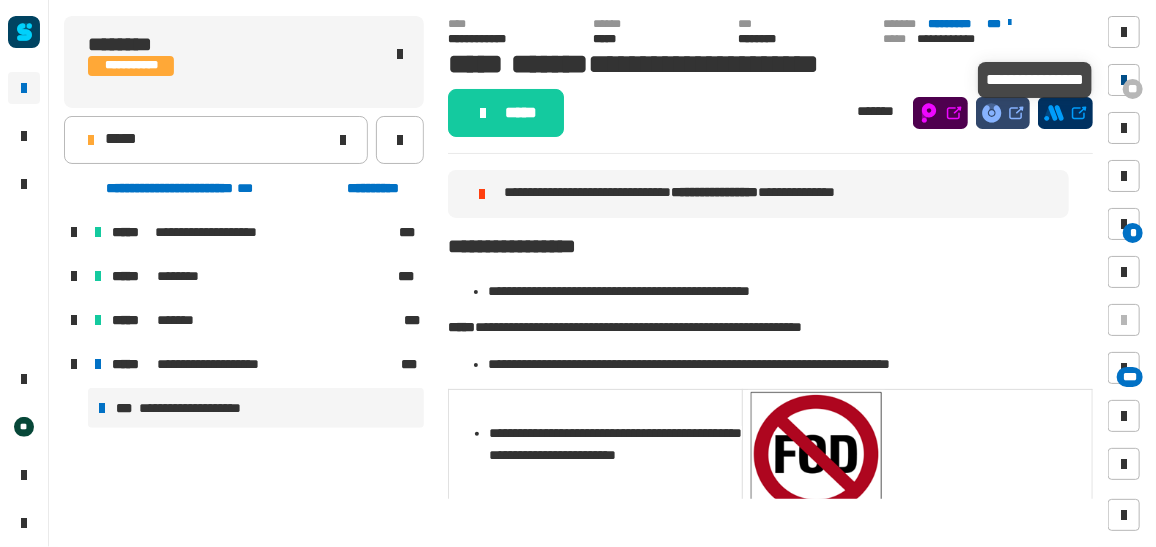 click at bounding box center [1124, 80] 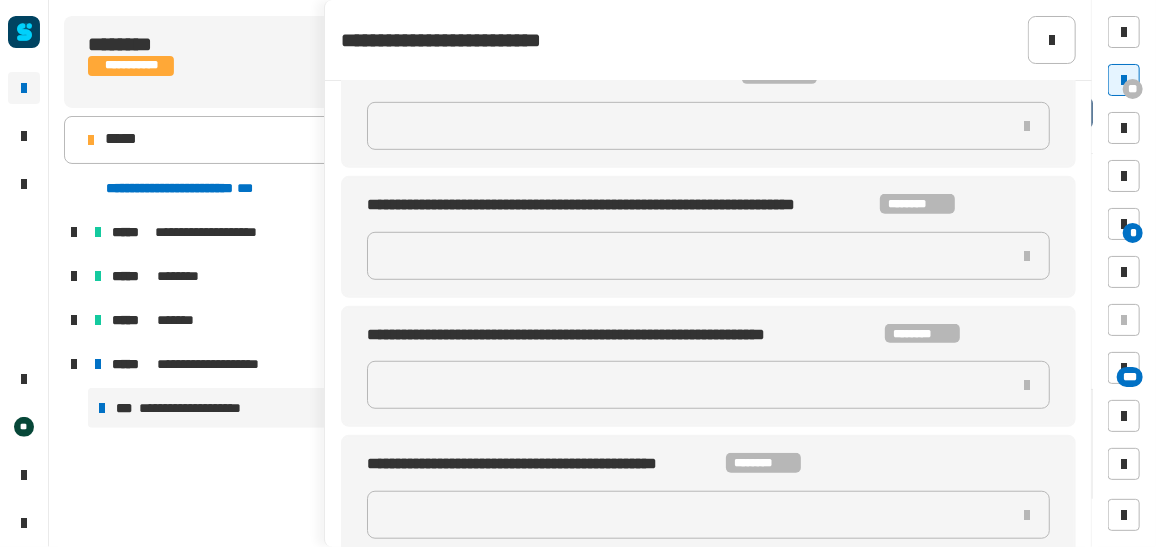 scroll, scrollTop: 444, scrollLeft: 0, axis: vertical 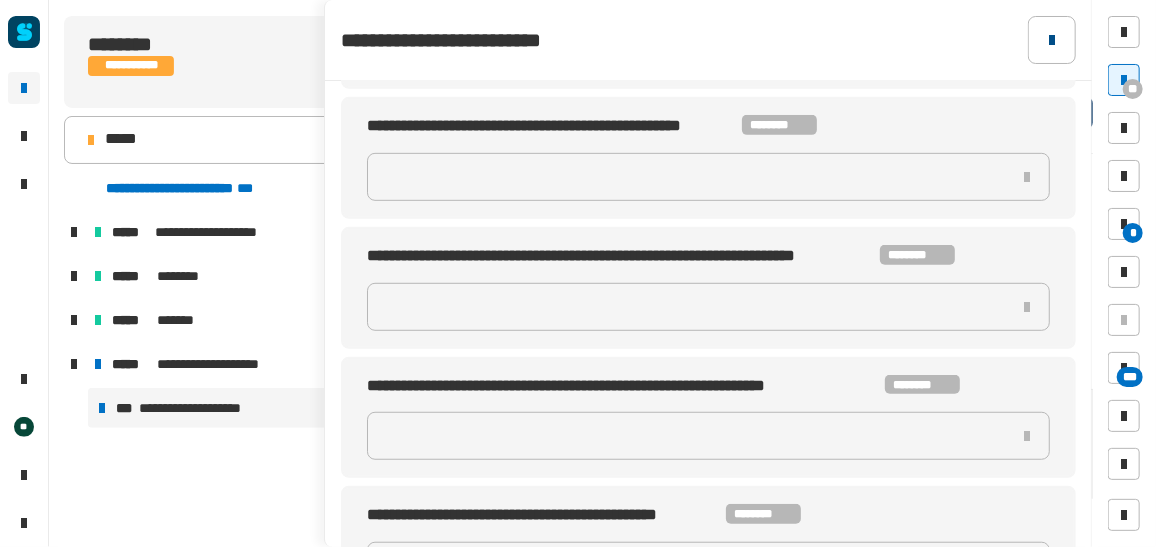 click 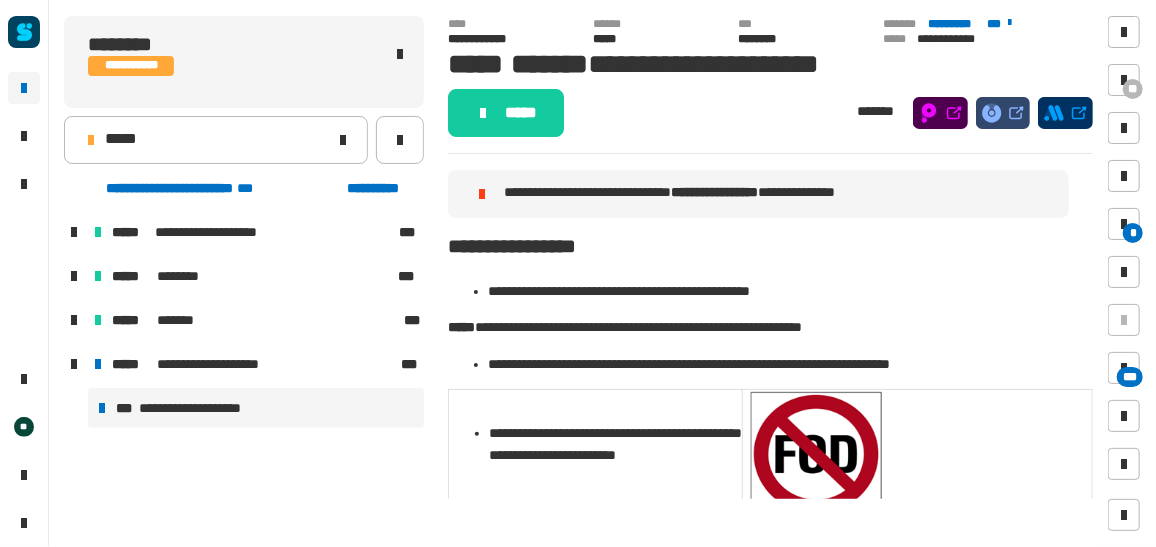 click on "**********" 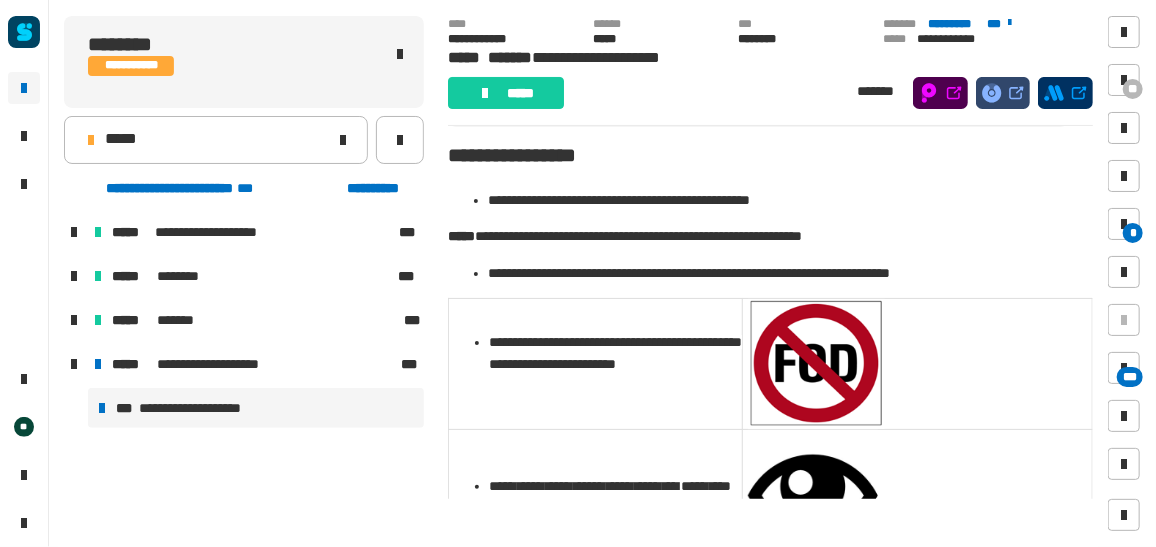scroll, scrollTop: 0, scrollLeft: 0, axis: both 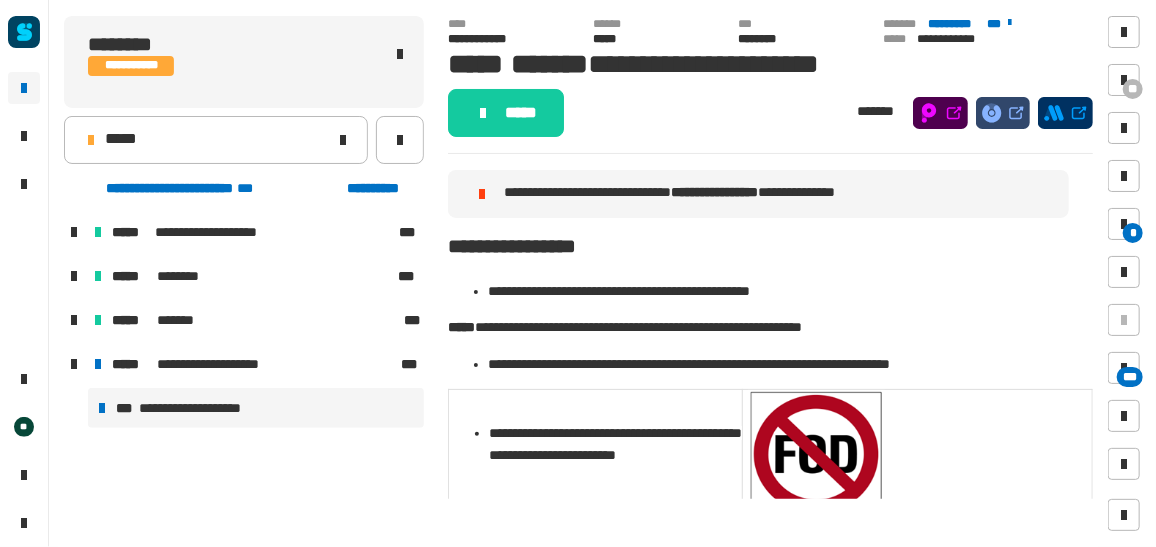 drag, startPoint x: 578, startPoint y: 259, endPoint x: 595, endPoint y: 345, distance: 87.66413 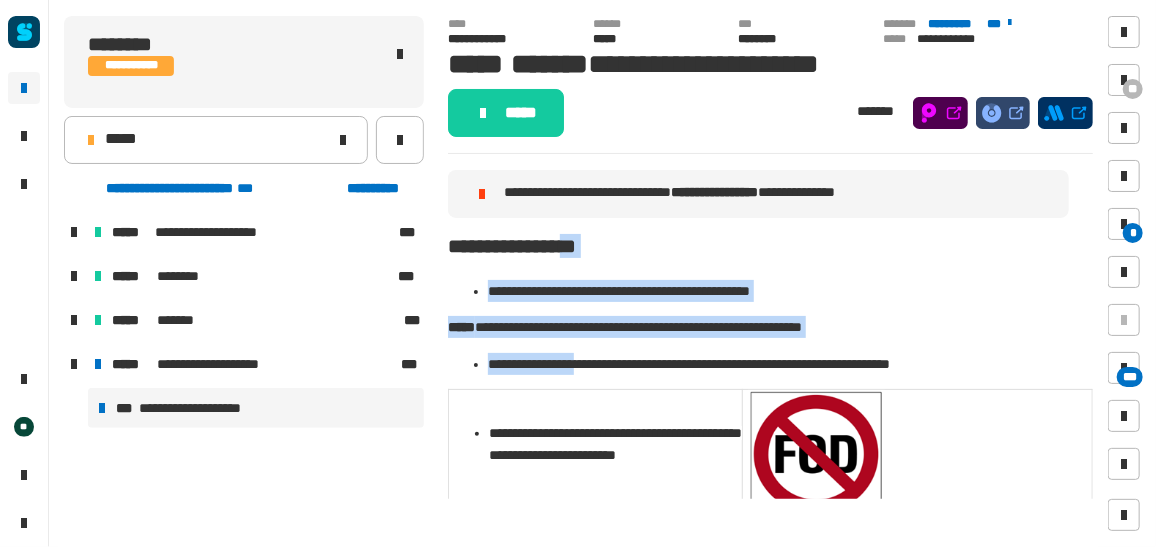click on "***** *******" 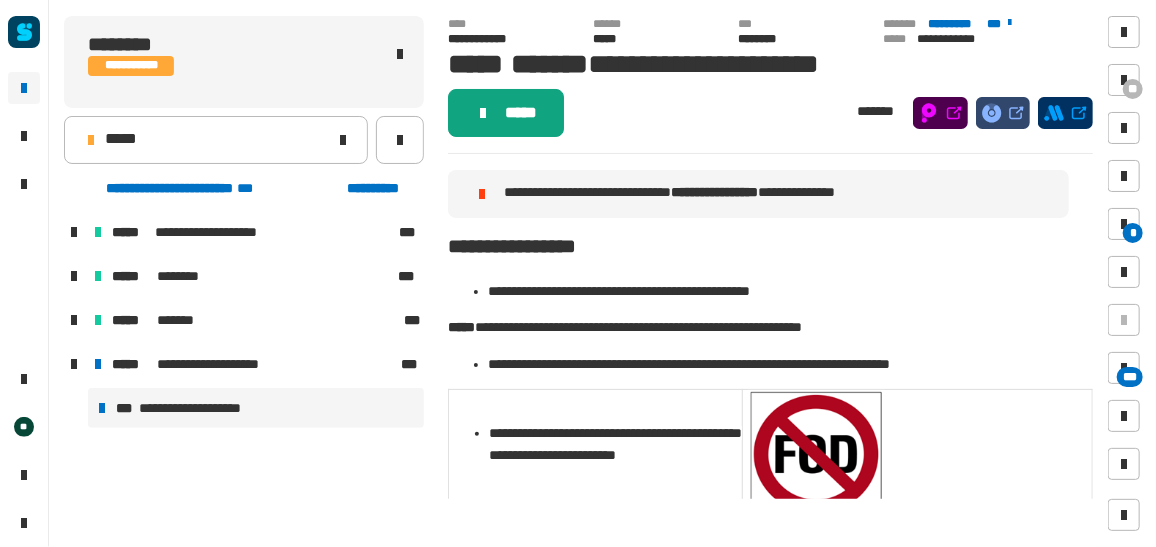 click on "*****" 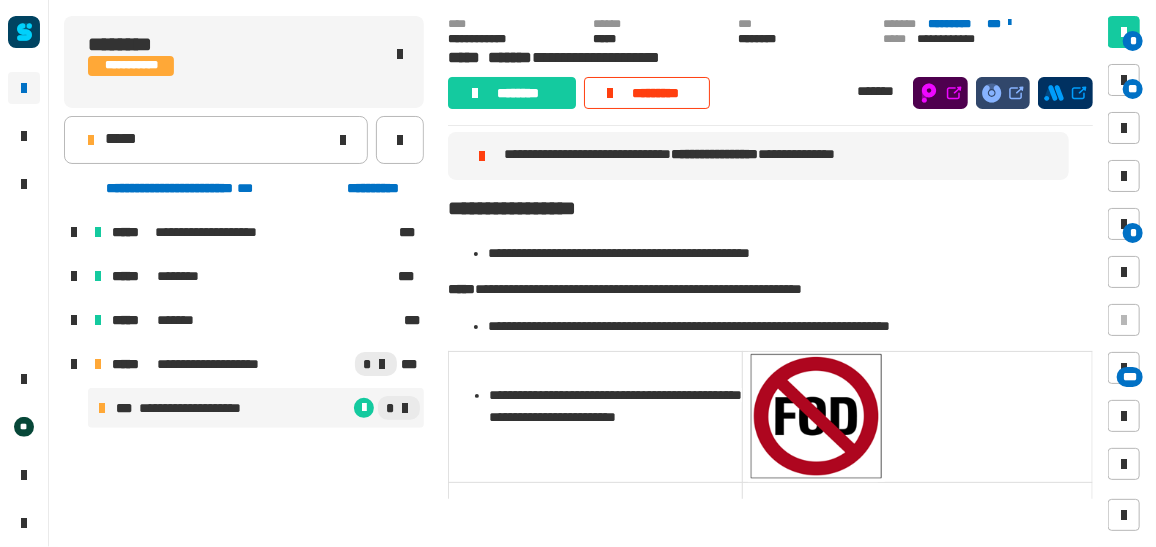 scroll, scrollTop: 19, scrollLeft: 0, axis: vertical 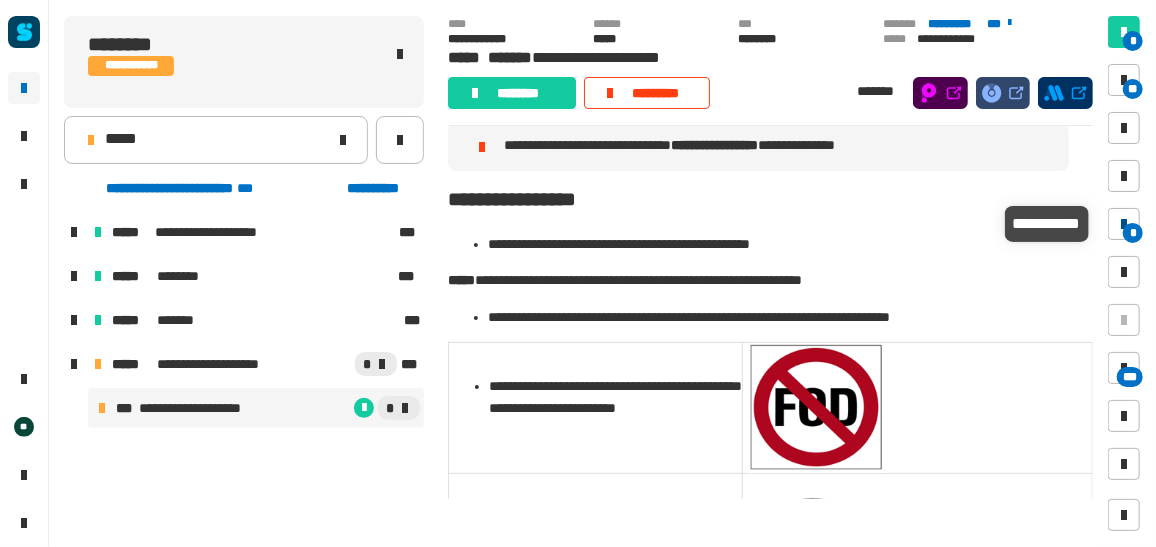 click at bounding box center [1124, 224] 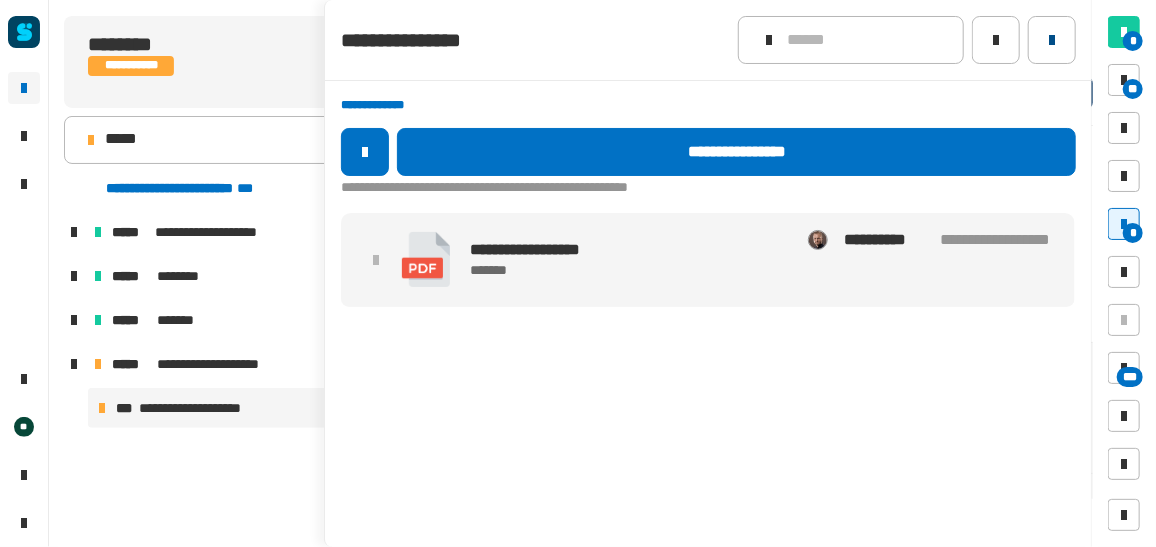 click 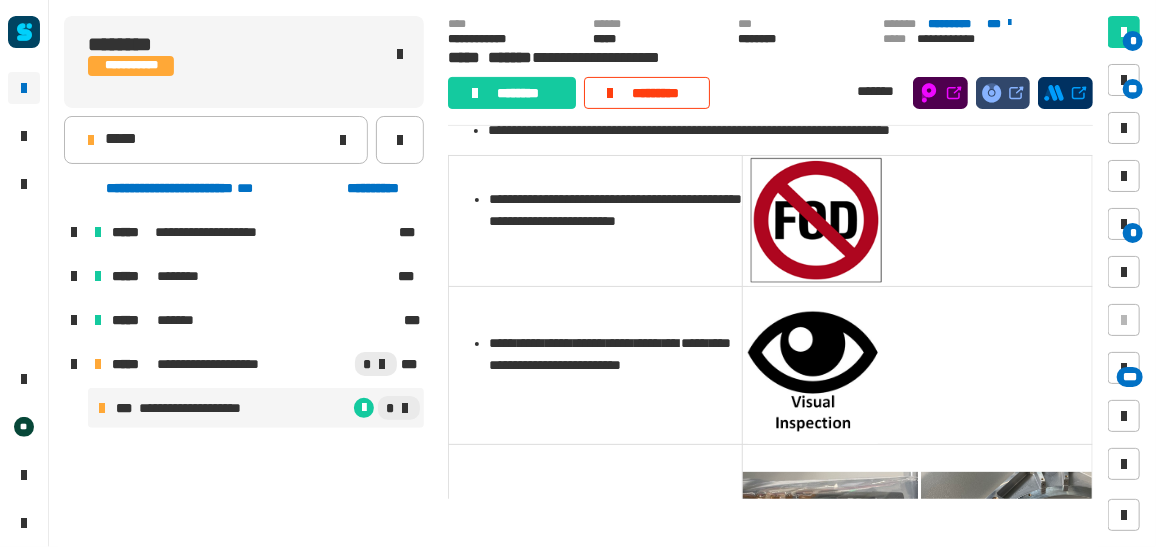 scroll, scrollTop: 216, scrollLeft: 0, axis: vertical 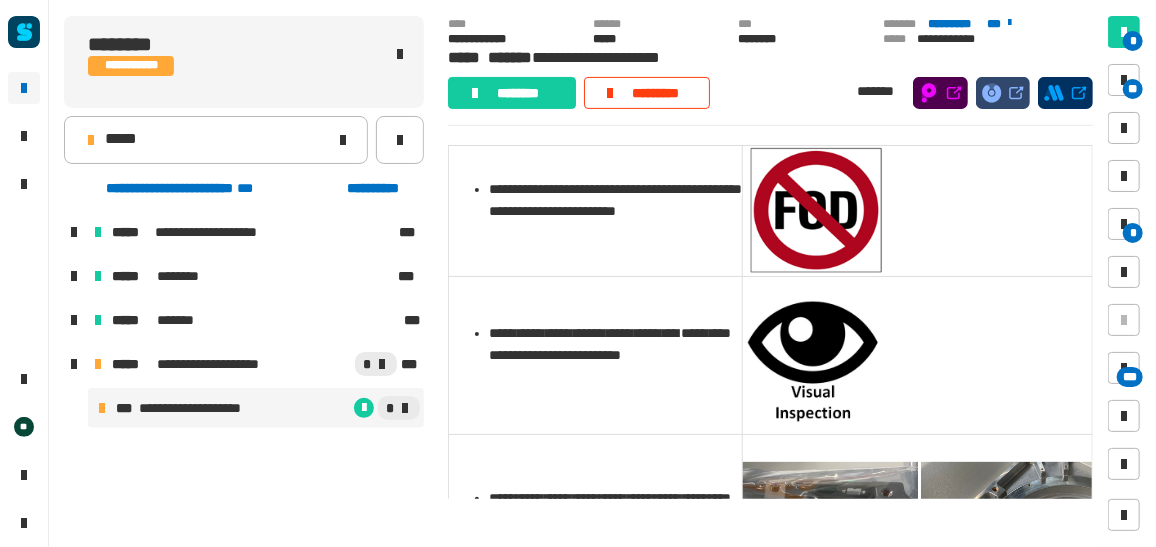 drag, startPoint x: 632, startPoint y: 210, endPoint x: 515, endPoint y: 272, distance: 132.41223 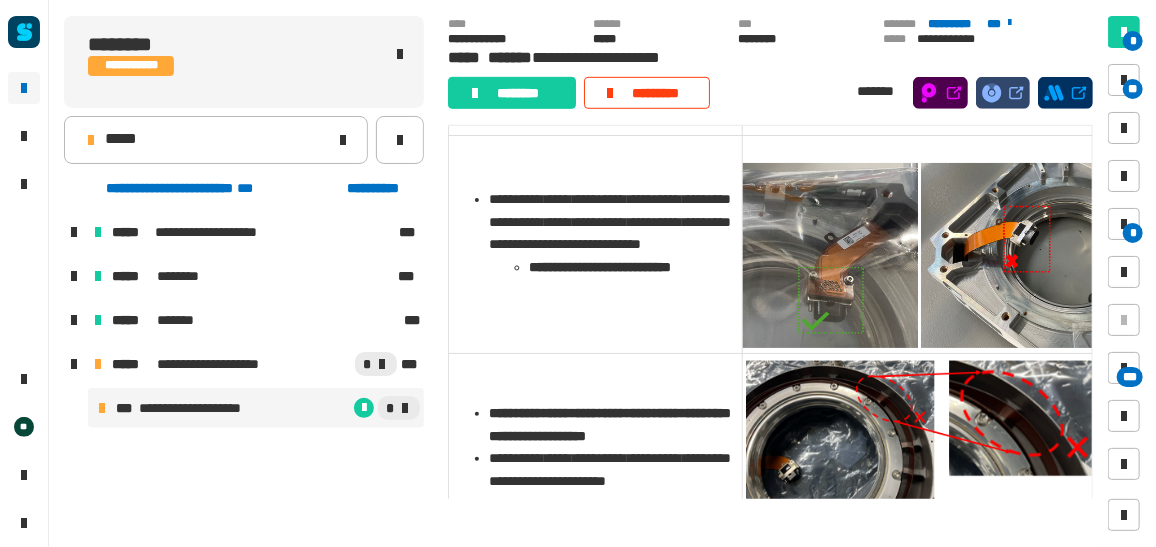 scroll, scrollTop: 516, scrollLeft: 0, axis: vertical 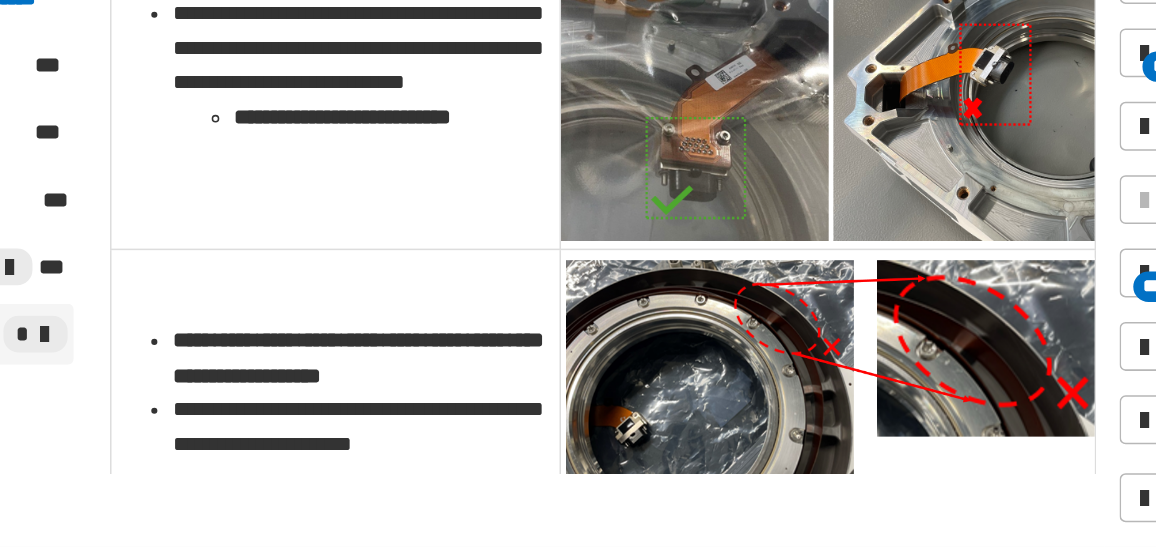 drag, startPoint x: 594, startPoint y: 270, endPoint x: 528, endPoint y: 386, distance: 133.46161 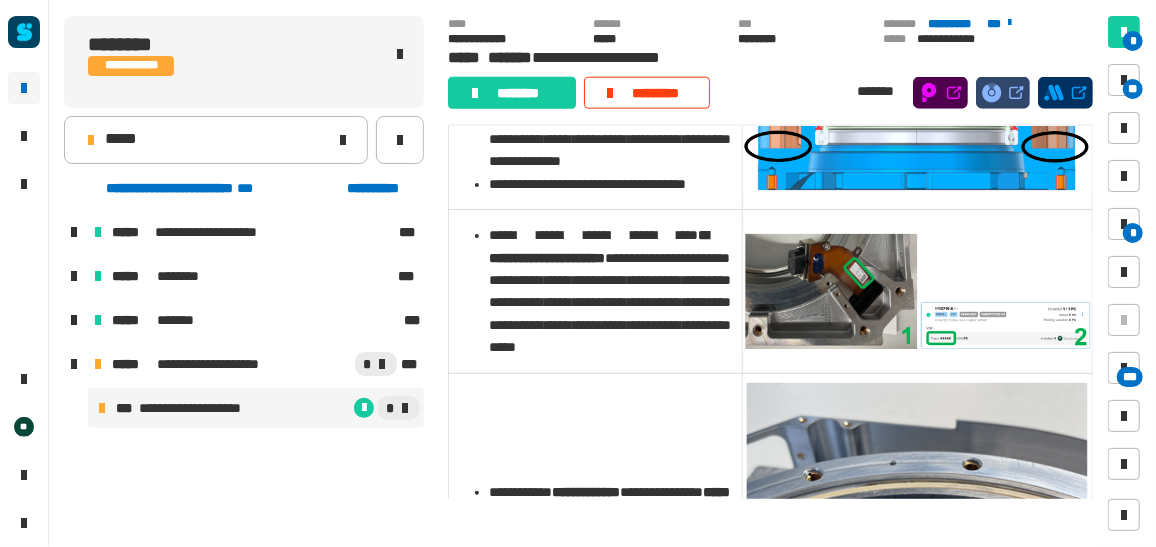 scroll, scrollTop: 999, scrollLeft: 0, axis: vertical 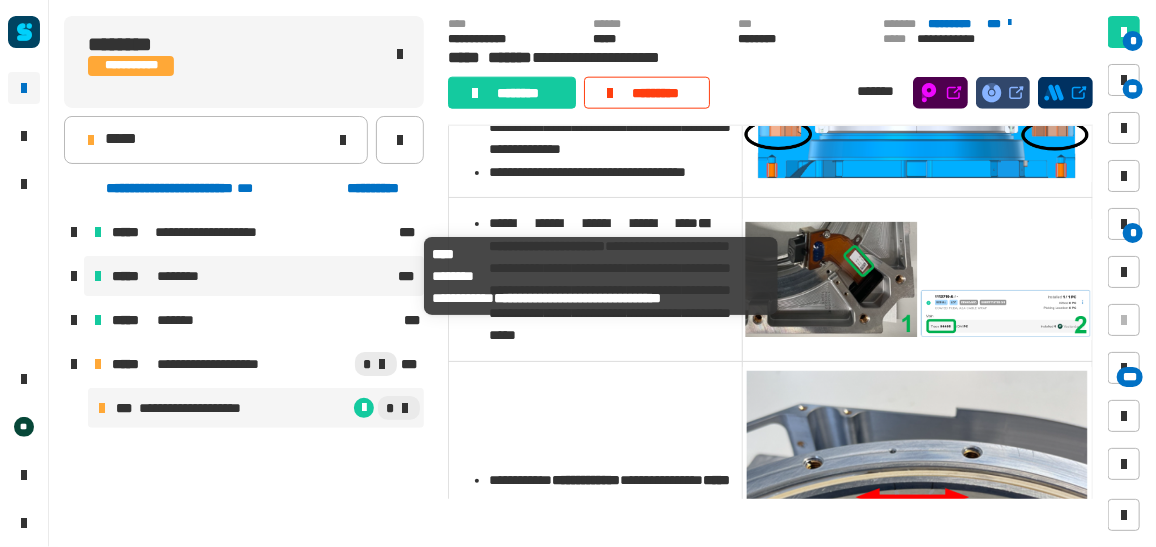 click on "*****" at bounding box center [132, 276] 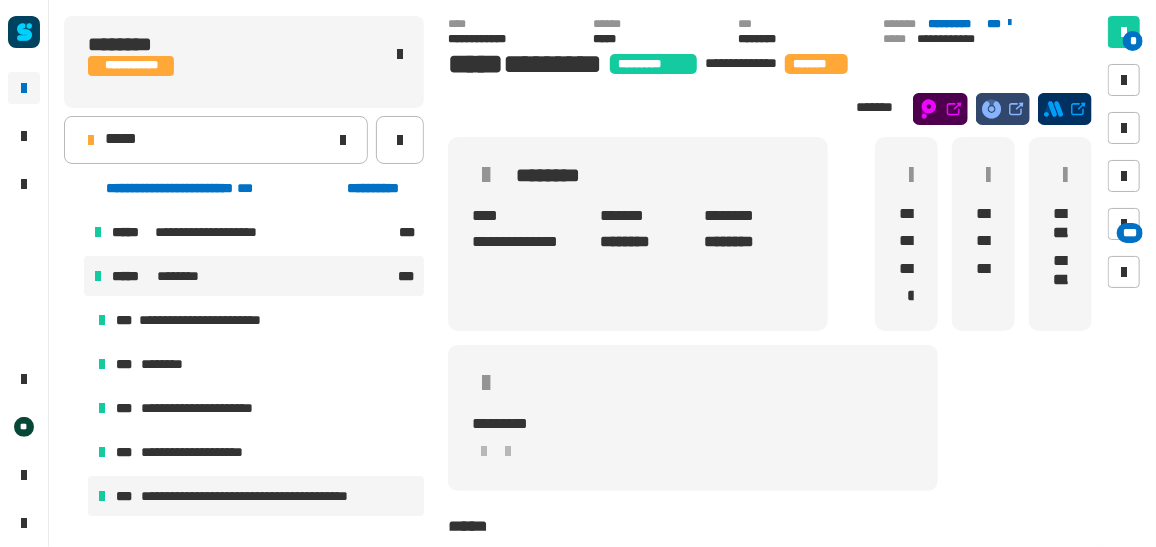 click on "**********" at bounding box center (276, 496) 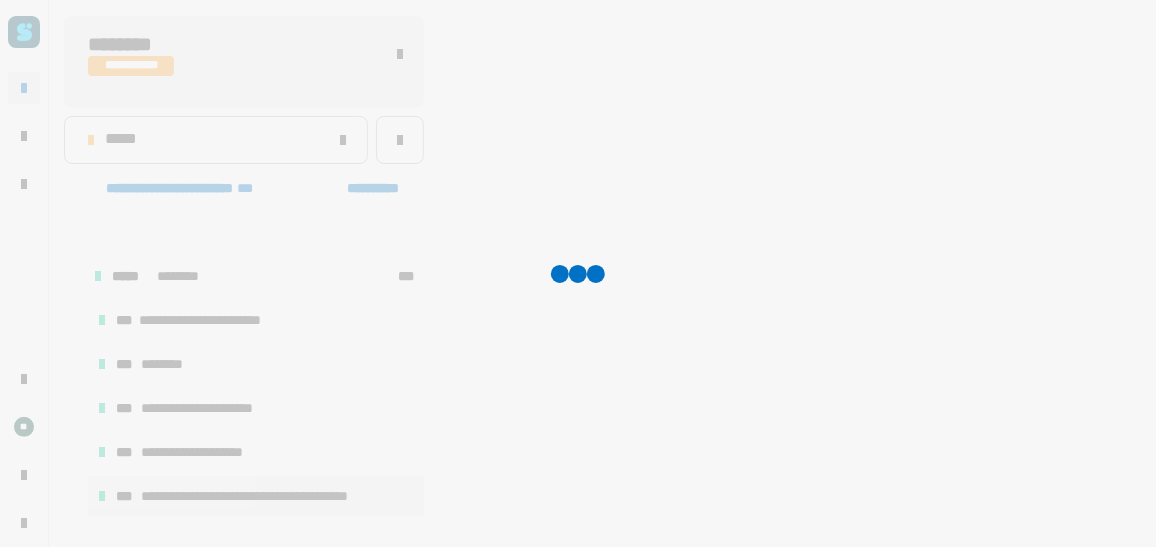 scroll, scrollTop: 116, scrollLeft: 0, axis: vertical 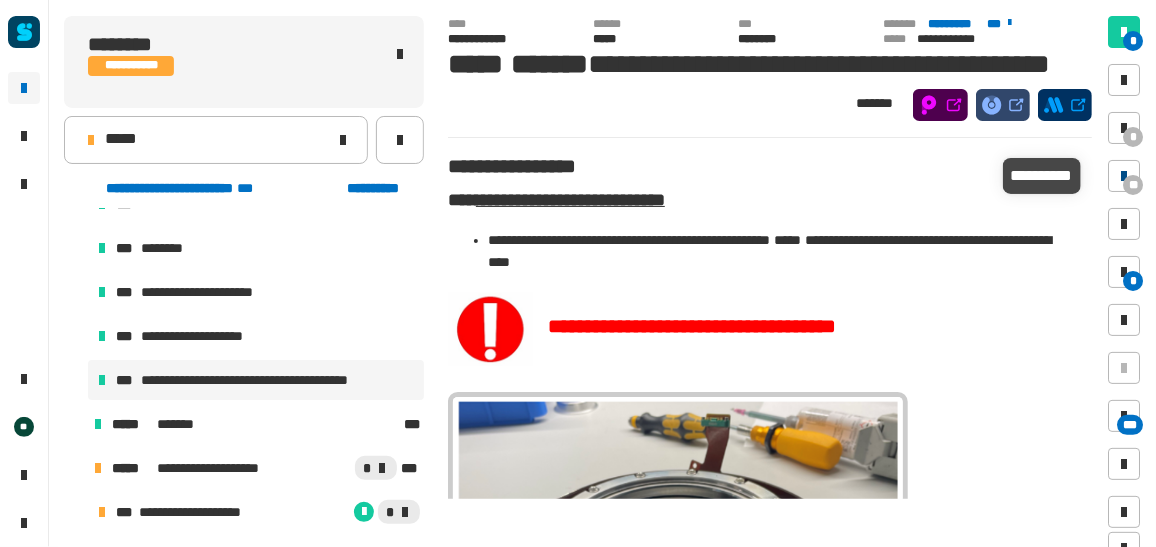 click on "**" at bounding box center [1133, 185] 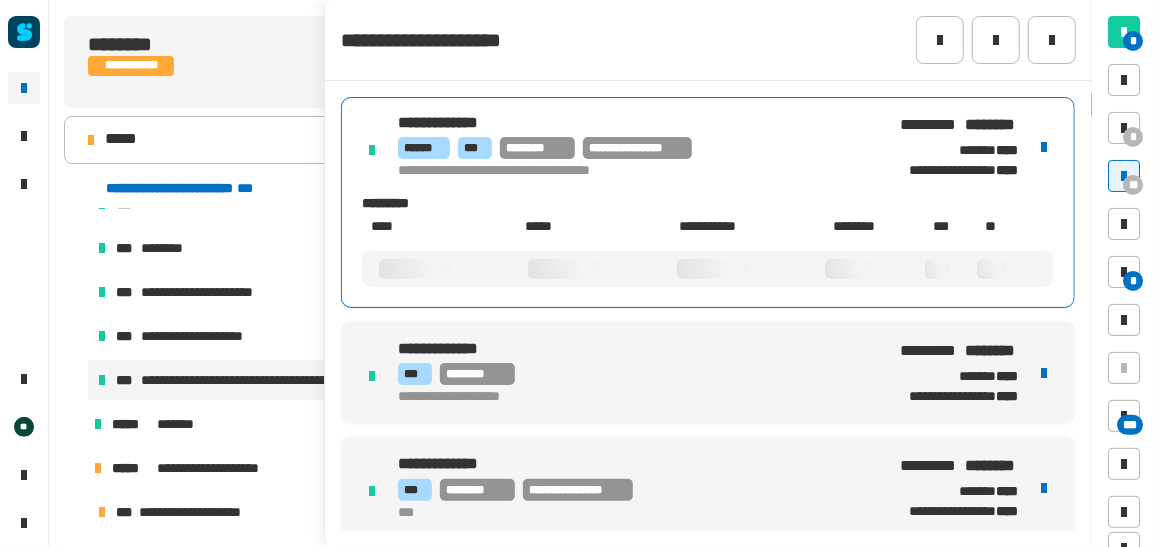 click on "********* ***" at bounding box center (622, 123) 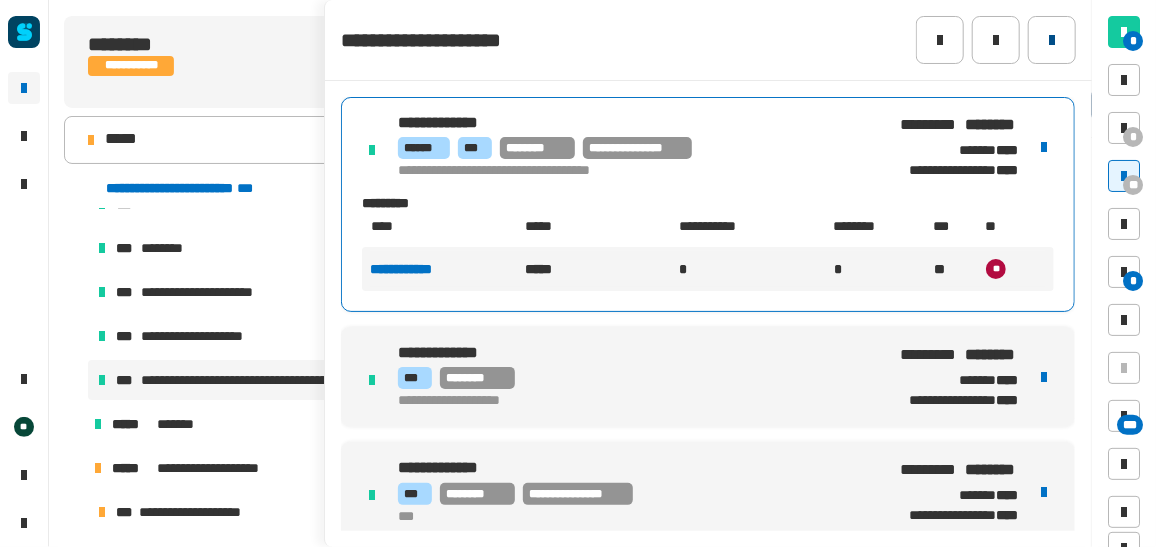 click 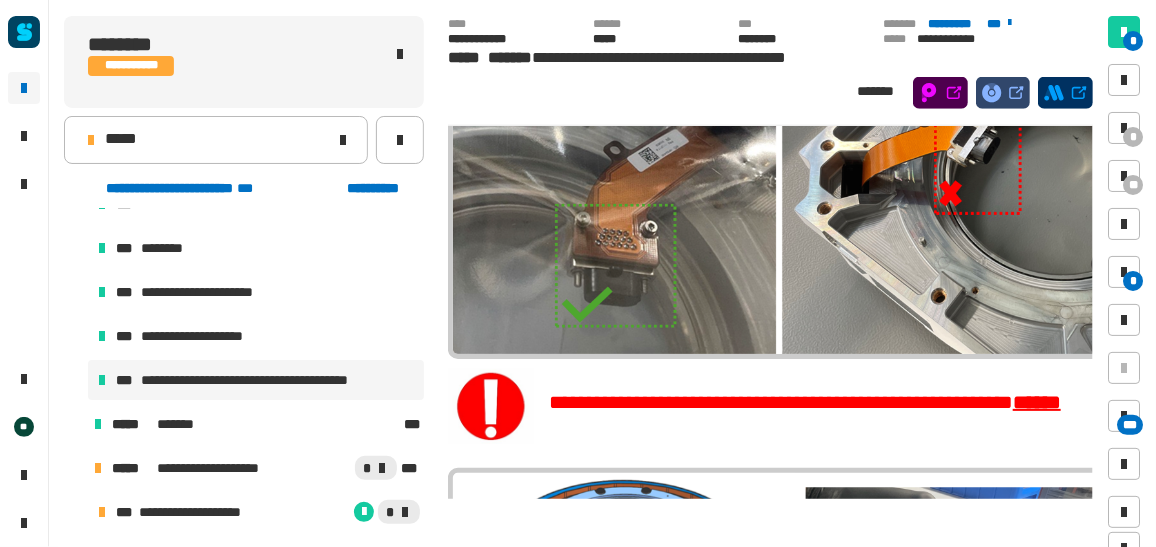 scroll, scrollTop: 879, scrollLeft: 0, axis: vertical 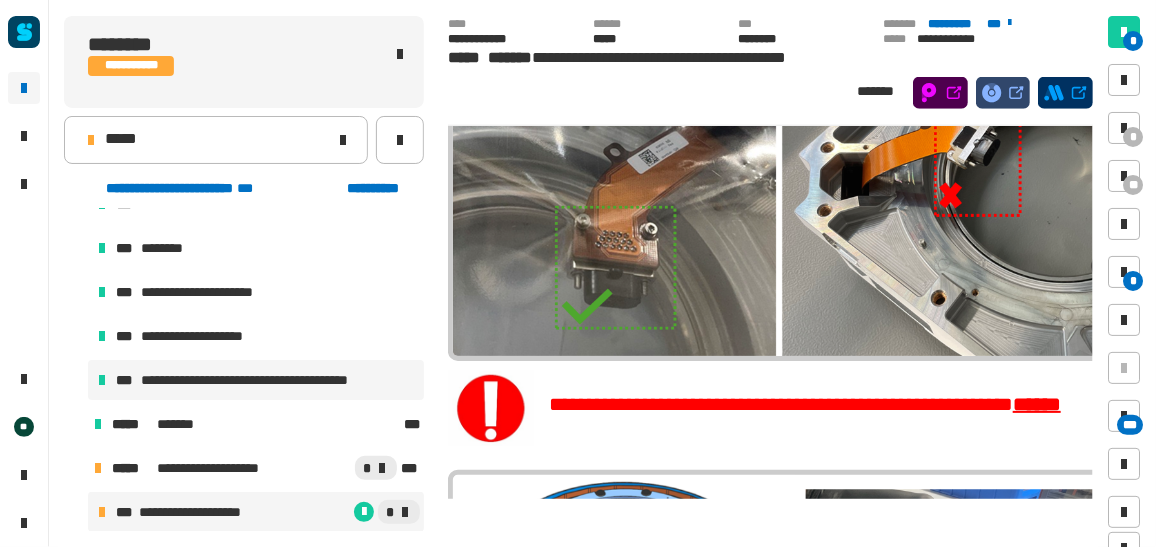 click on "**********" at bounding box center (196, 512) 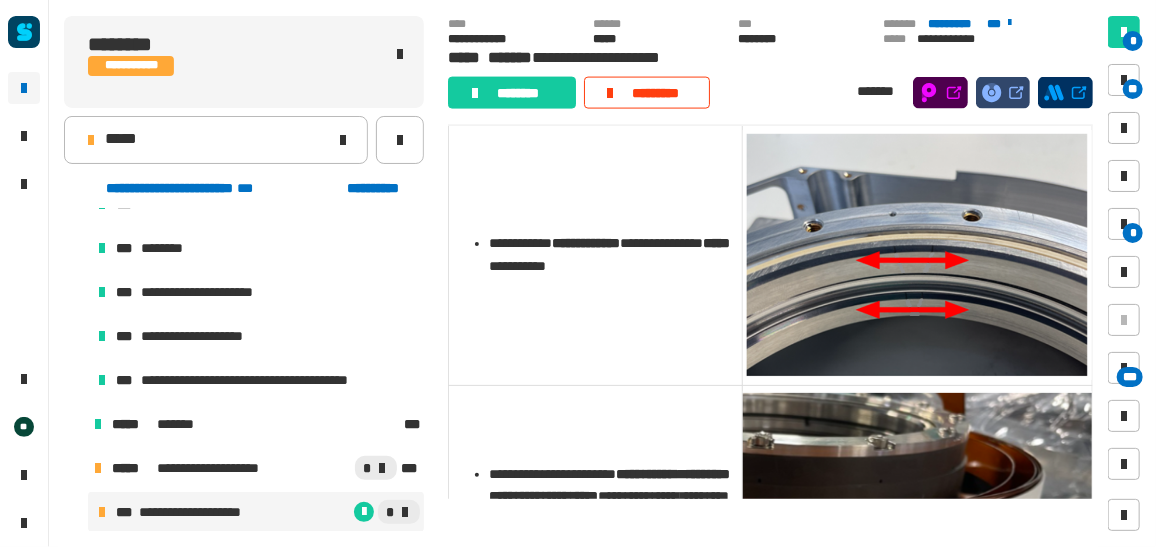 scroll, scrollTop: 1236, scrollLeft: 0, axis: vertical 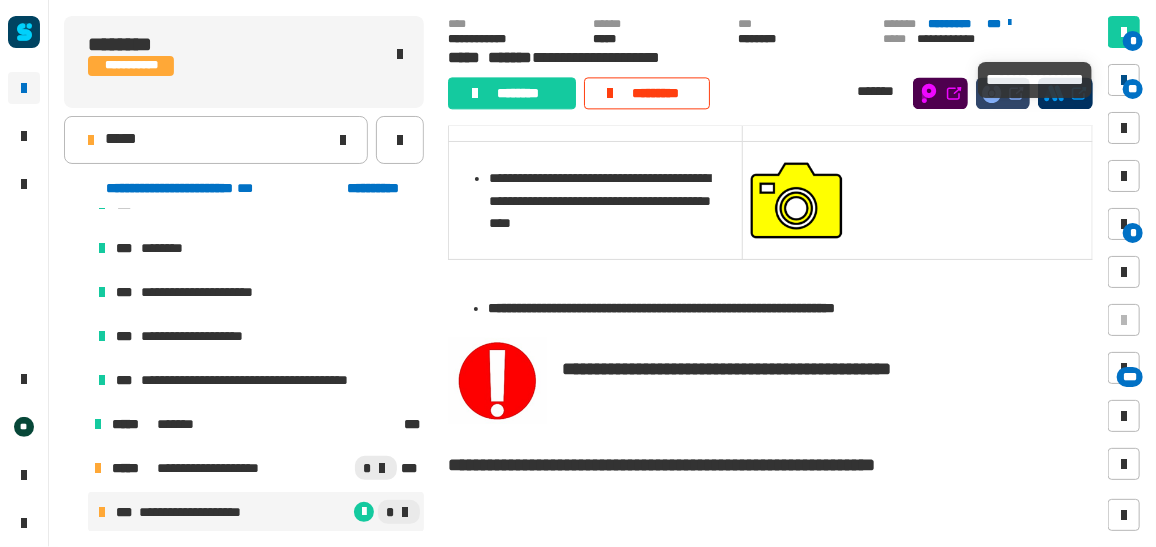 click on "**" at bounding box center [1124, 80] 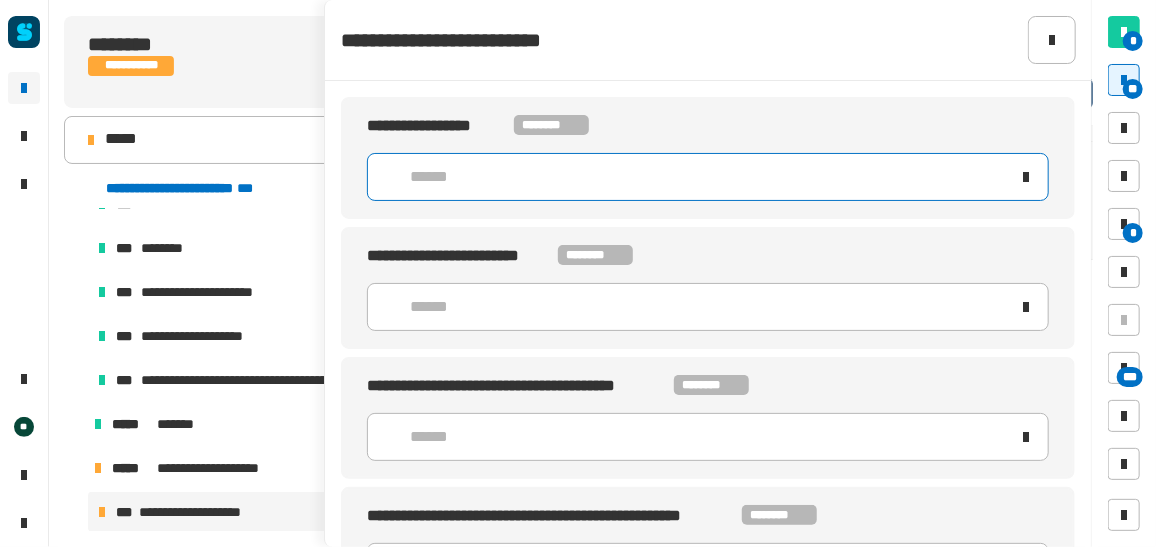 click on "******" 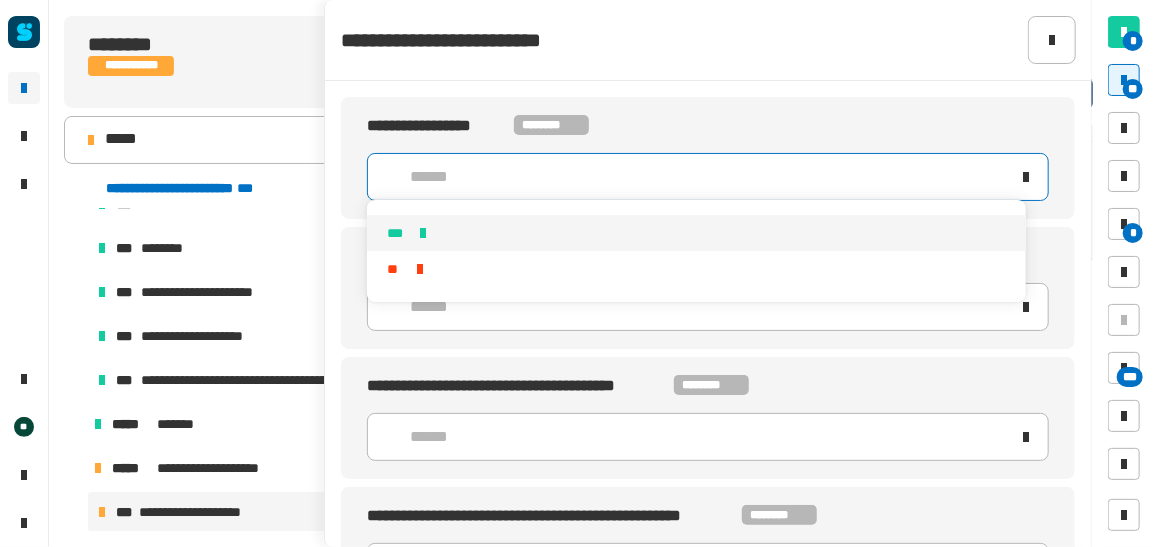 click on "***" at bounding box center [697, 233] 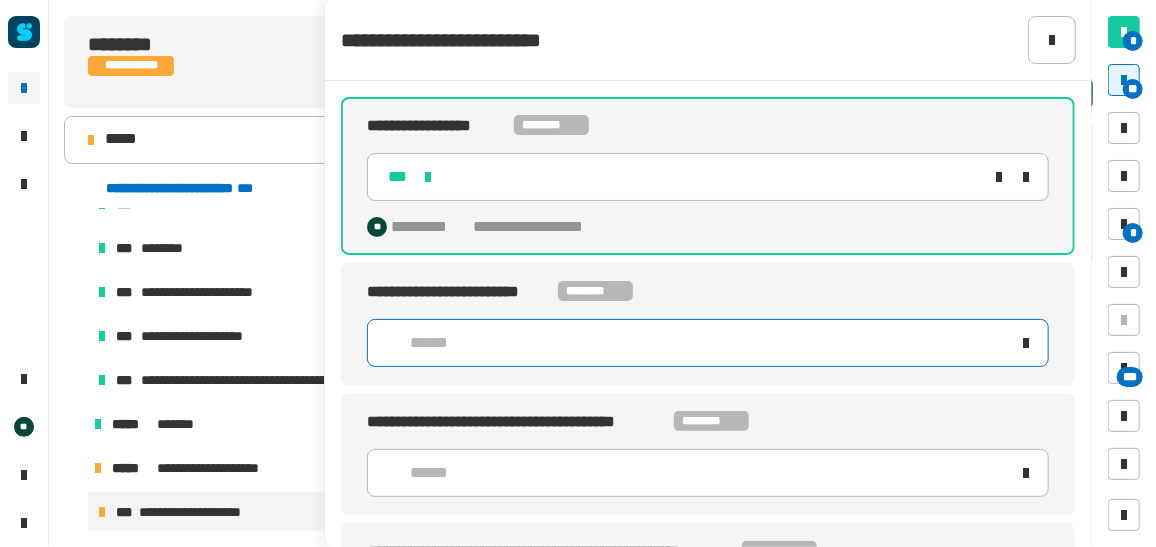 click on "******" 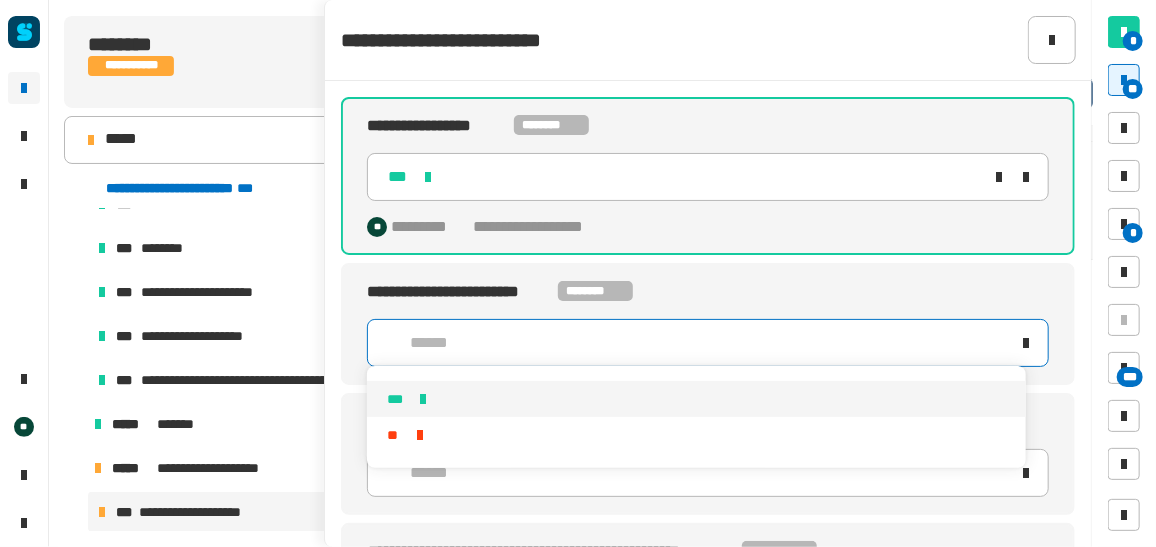 click at bounding box center (423, 399) 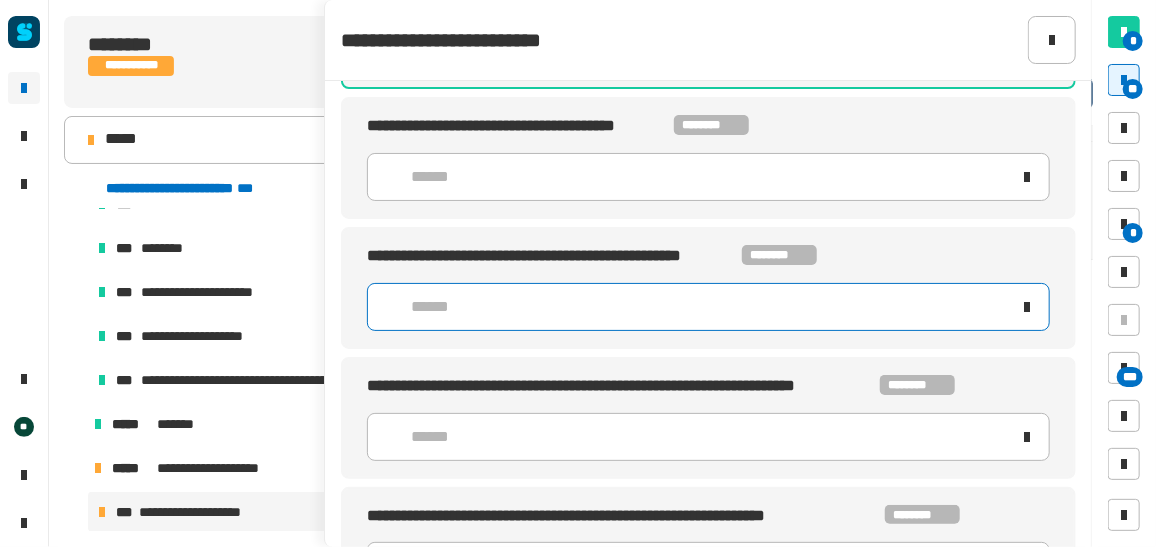 scroll, scrollTop: 343, scrollLeft: 0, axis: vertical 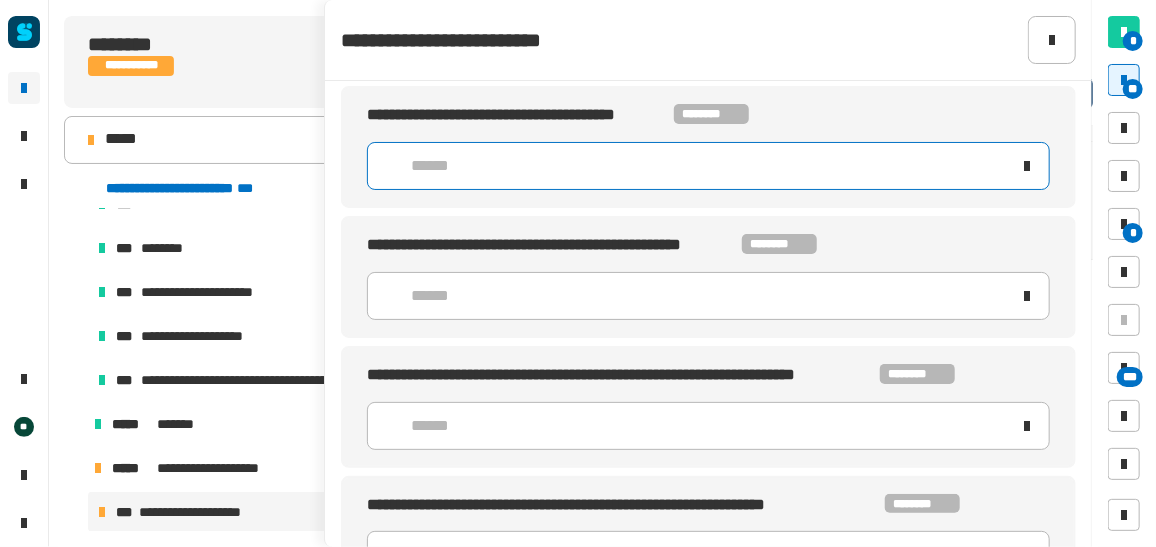 click on "******" 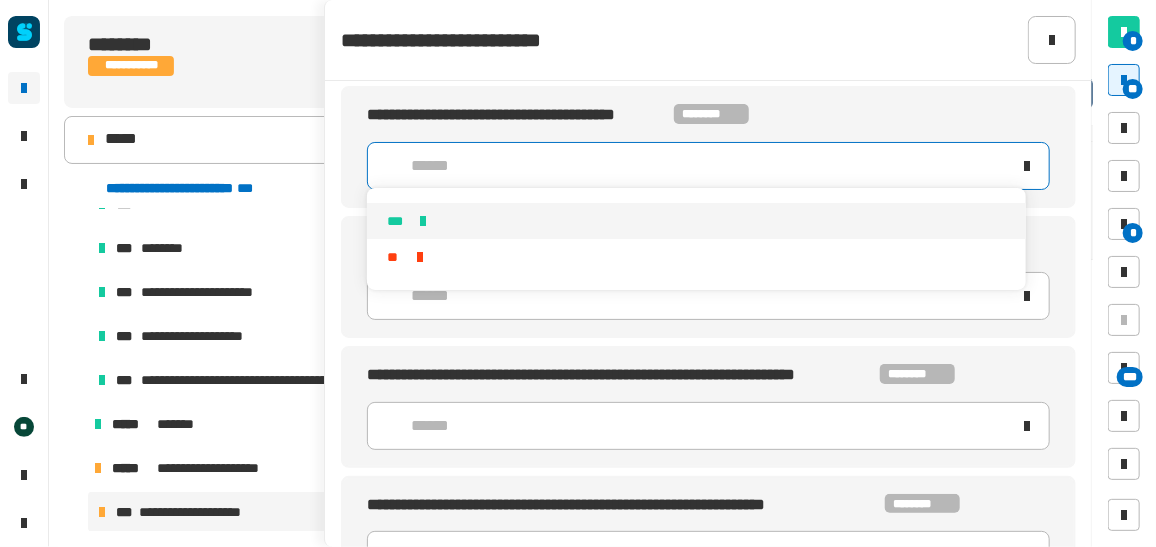 click on "***" at bounding box center [397, 221] 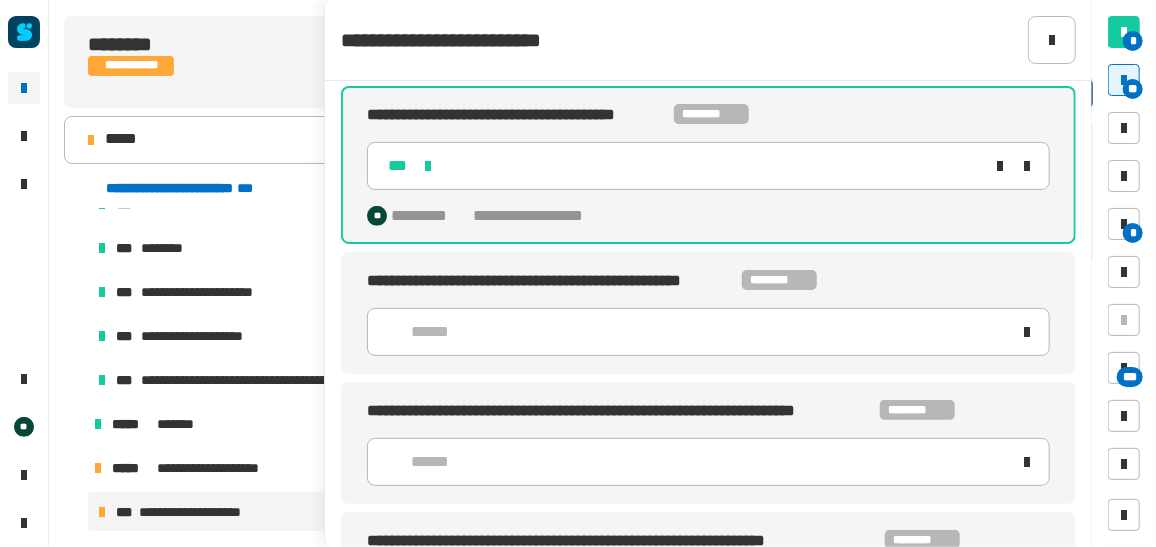 click on "[FIRST] [LAST] [LAST]" 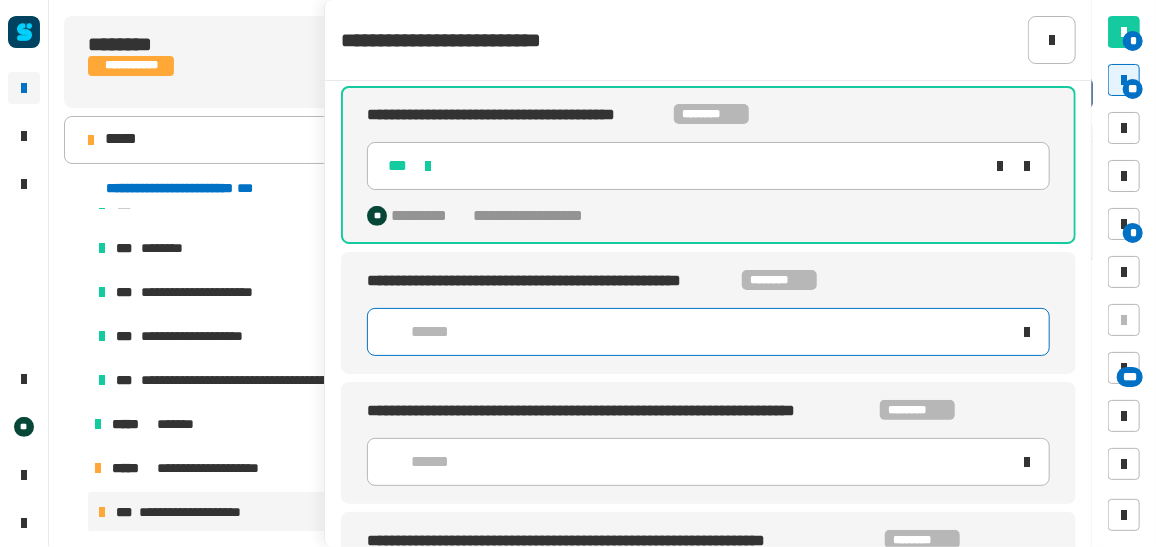 click on "******" 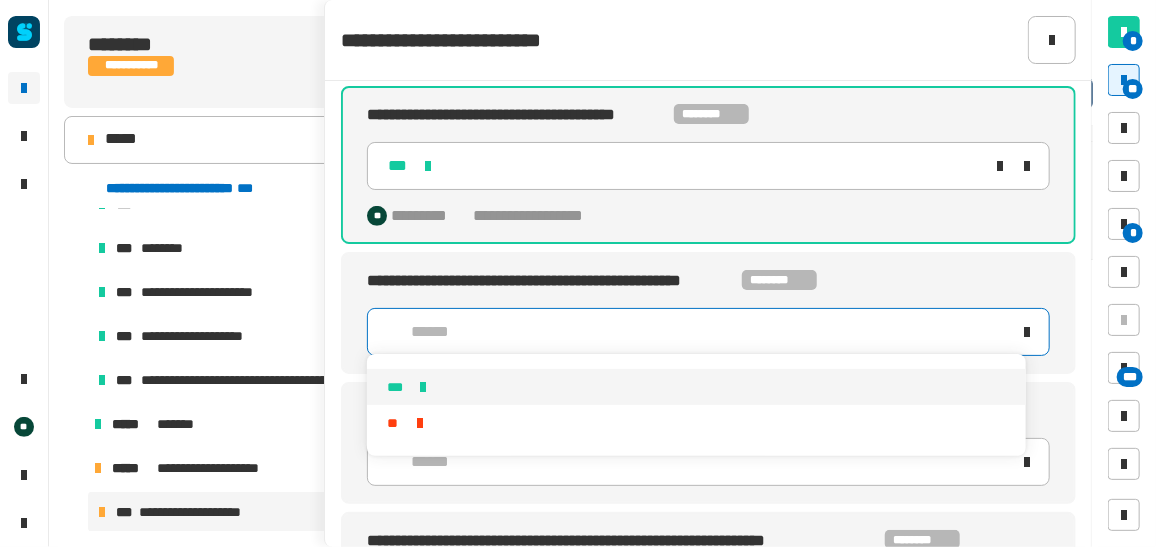 click at bounding box center [423, 387] 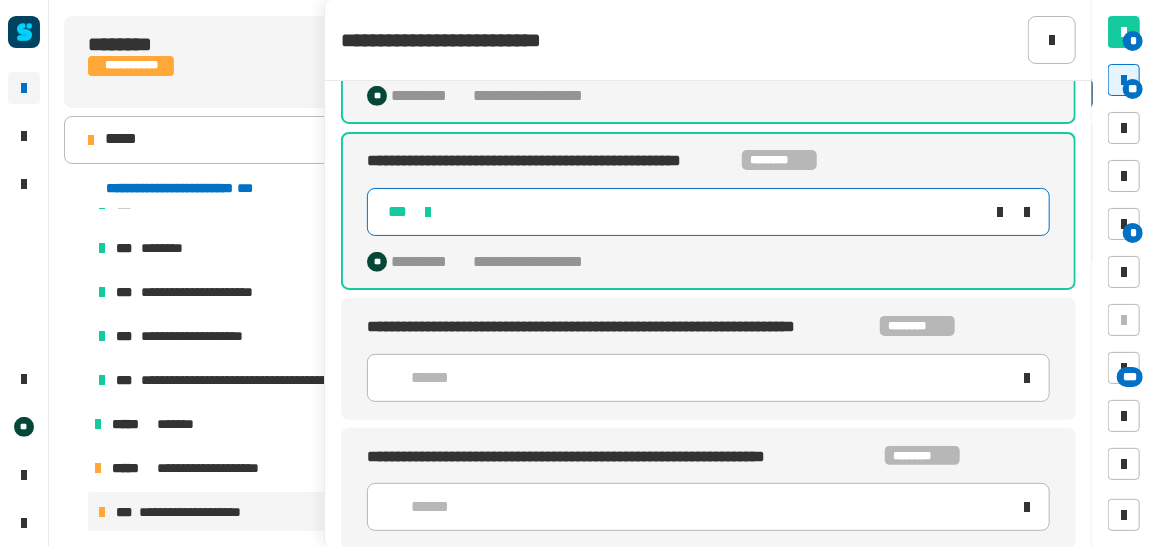 scroll, scrollTop: 461, scrollLeft: 0, axis: vertical 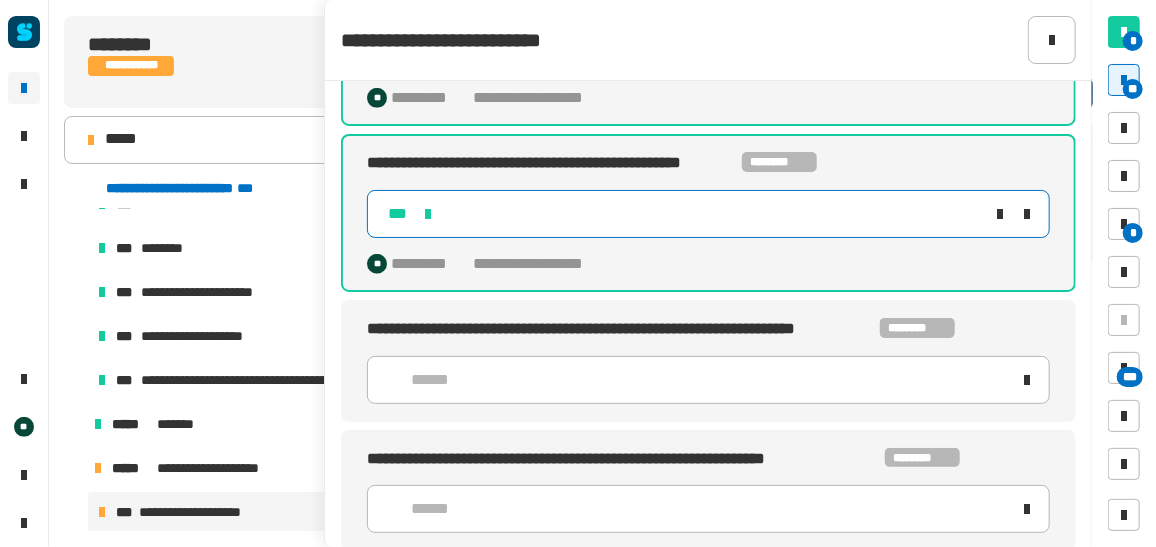 click on "***" 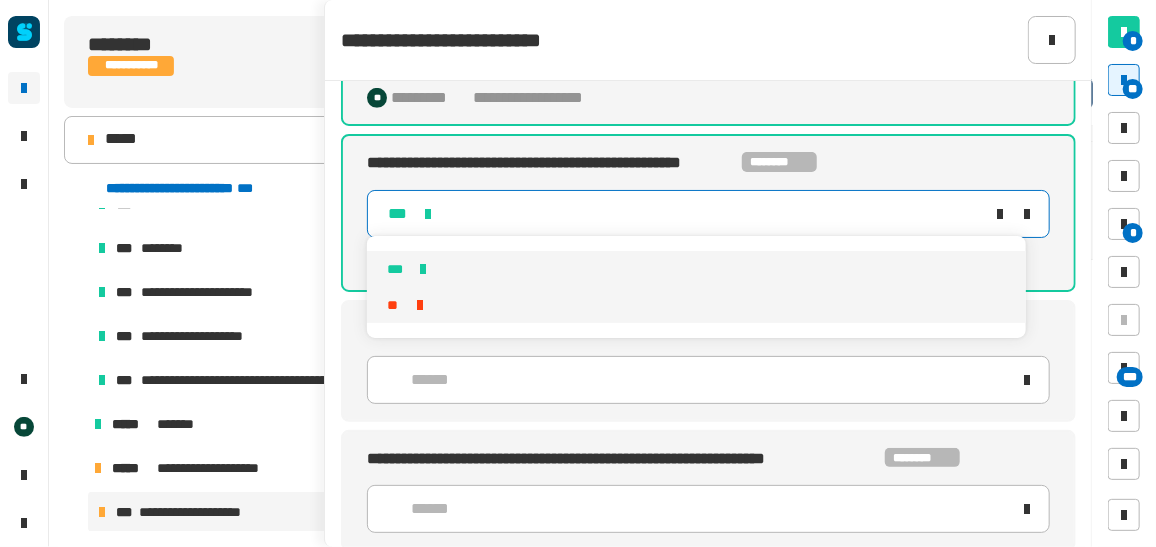 click at bounding box center (420, 305) 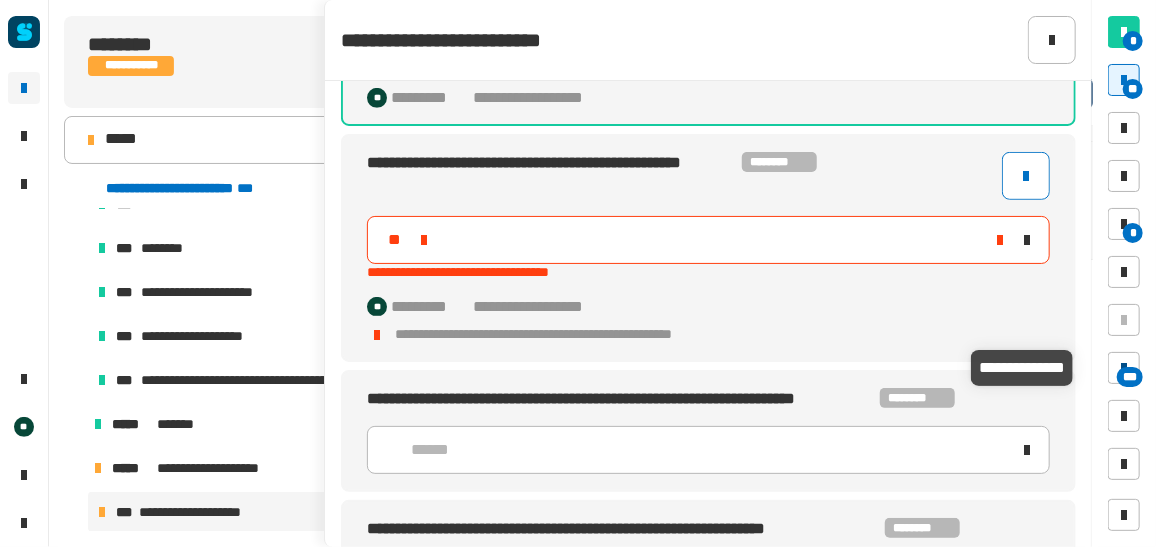 click at bounding box center [1124, 368] 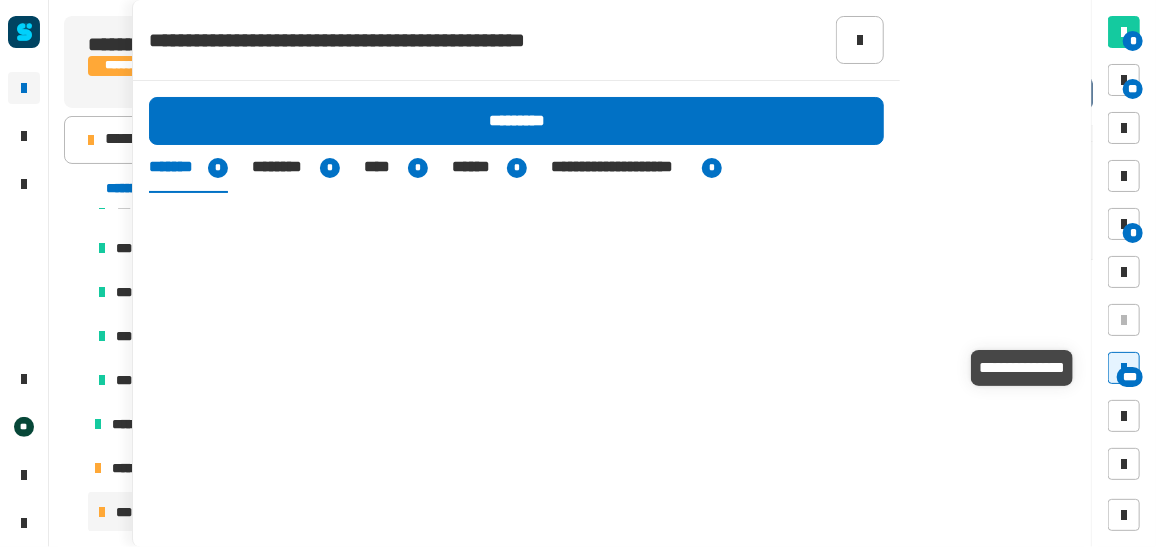 scroll, scrollTop: 0, scrollLeft: 0, axis: both 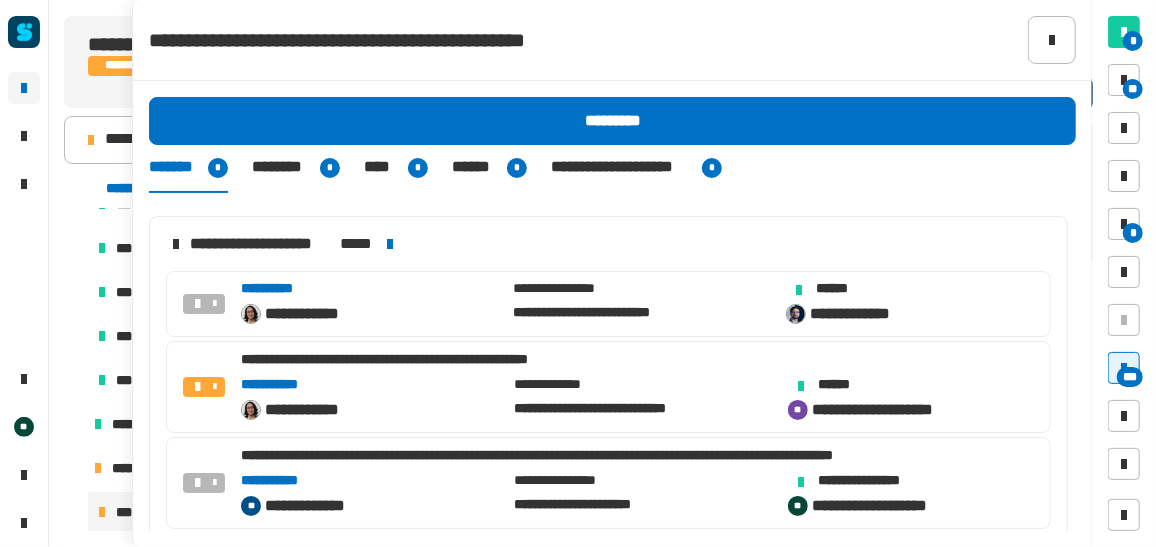 click on "**********" 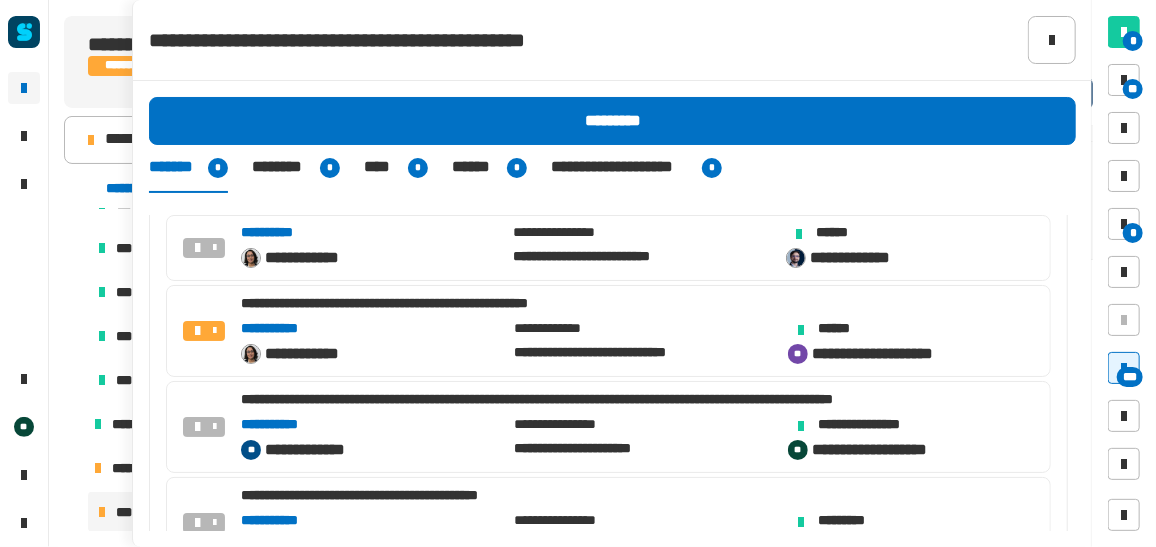 scroll, scrollTop: 65, scrollLeft: 0, axis: vertical 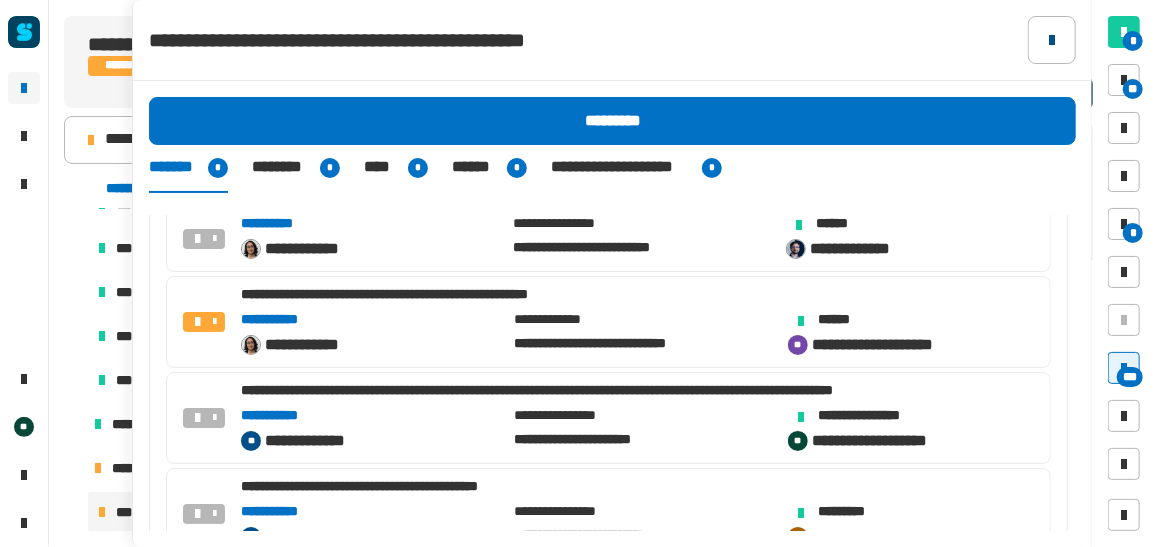 click 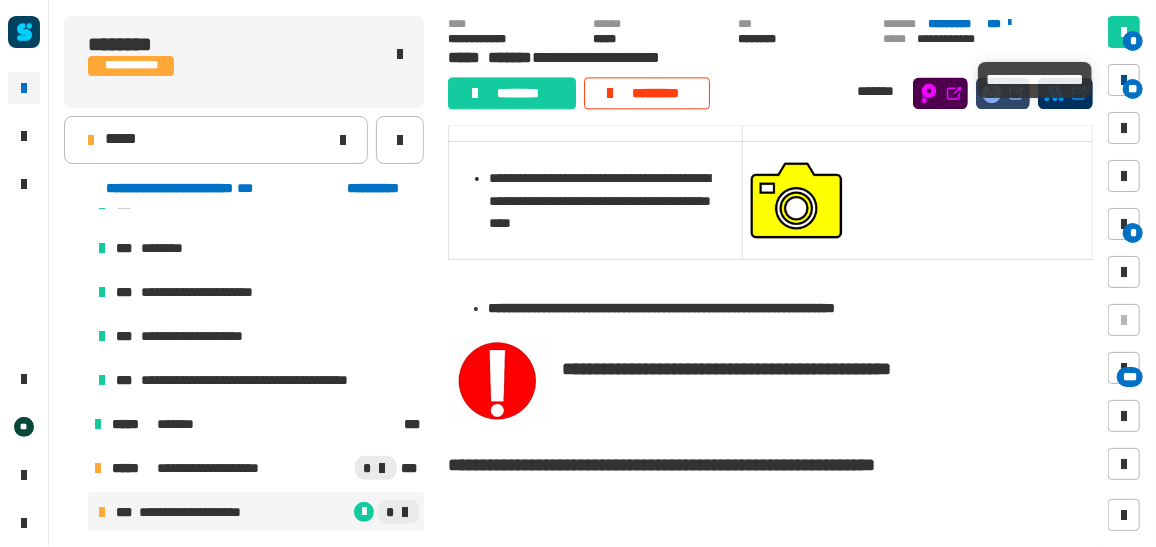 click on "**" at bounding box center [1133, 89] 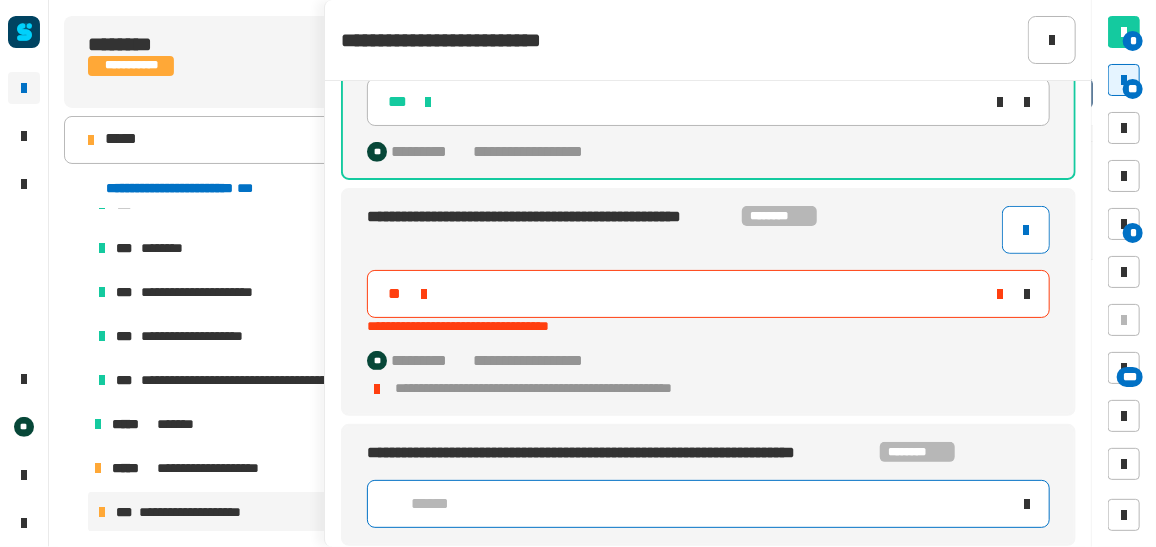 scroll, scrollTop: 399, scrollLeft: 0, axis: vertical 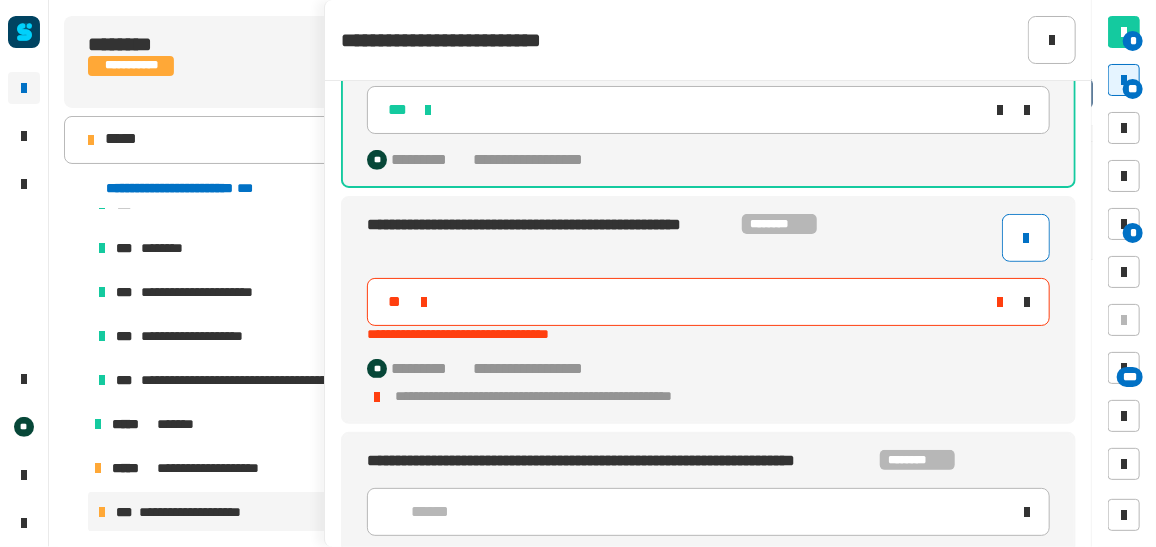 click on "**" 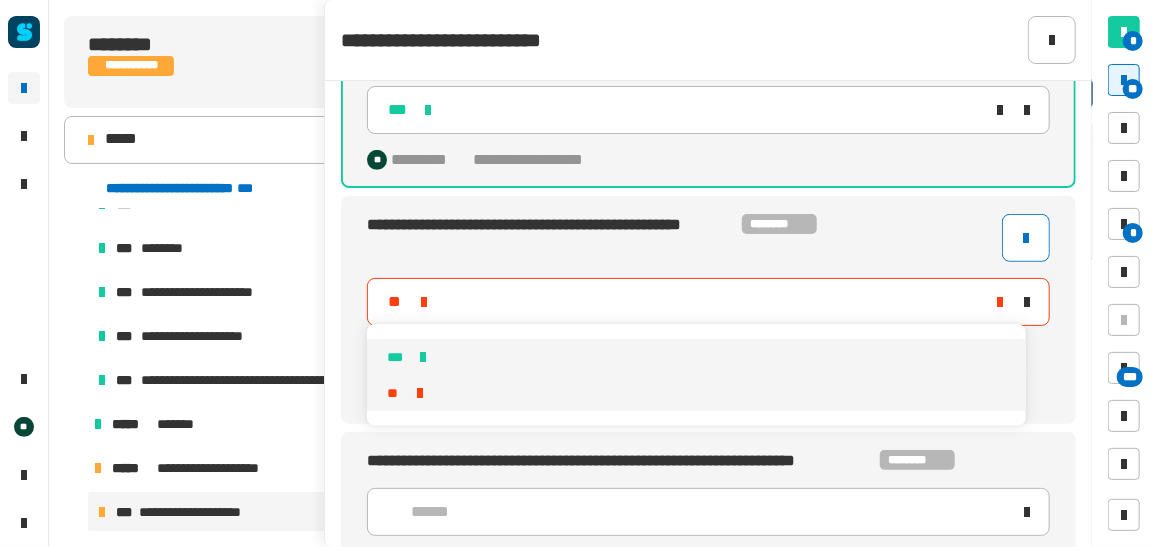 click on "***" at bounding box center [697, 357] 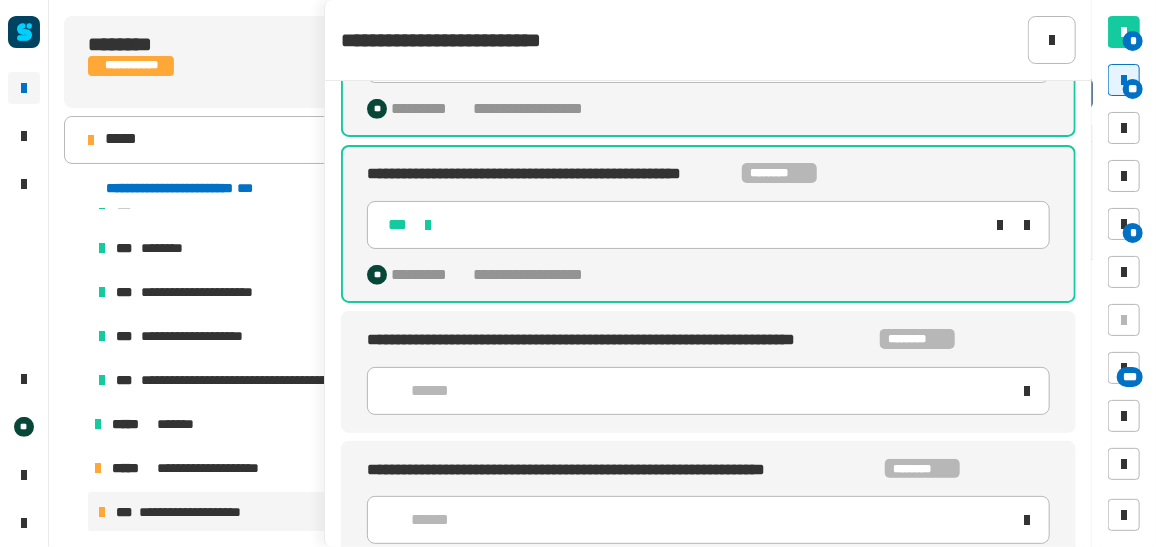 scroll, scrollTop: 450, scrollLeft: 0, axis: vertical 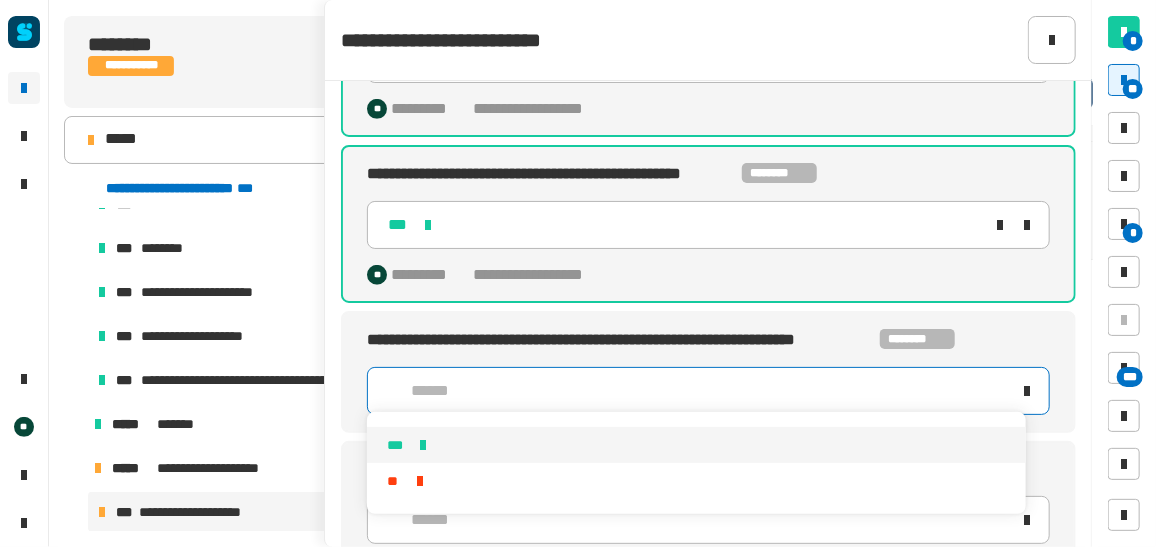 click on "***" at bounding box center (697, 445) 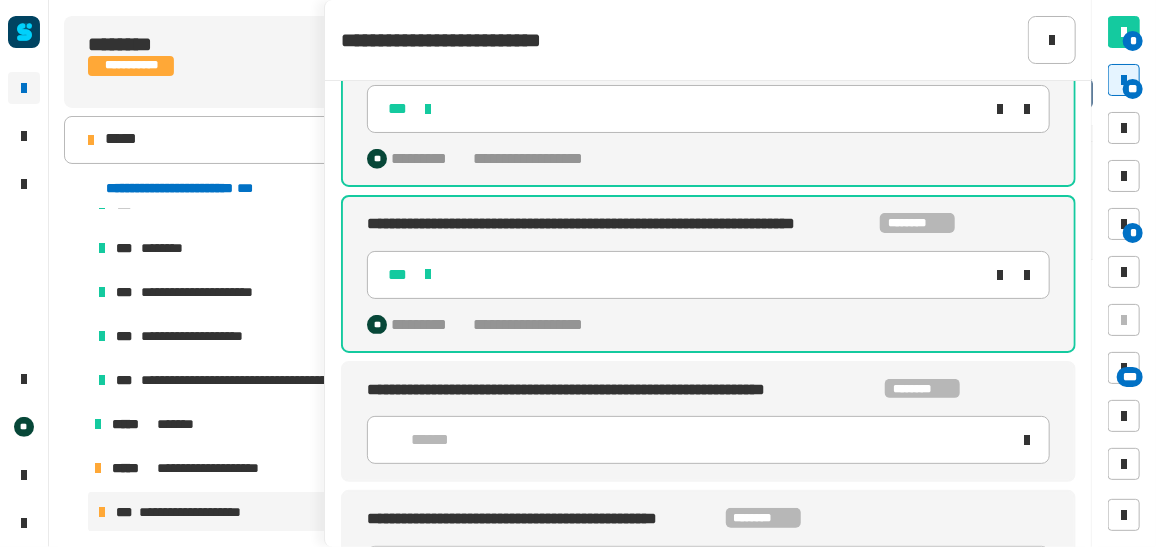scroll, scrollTop: 567, scrollLeft: 0, axis: vertical 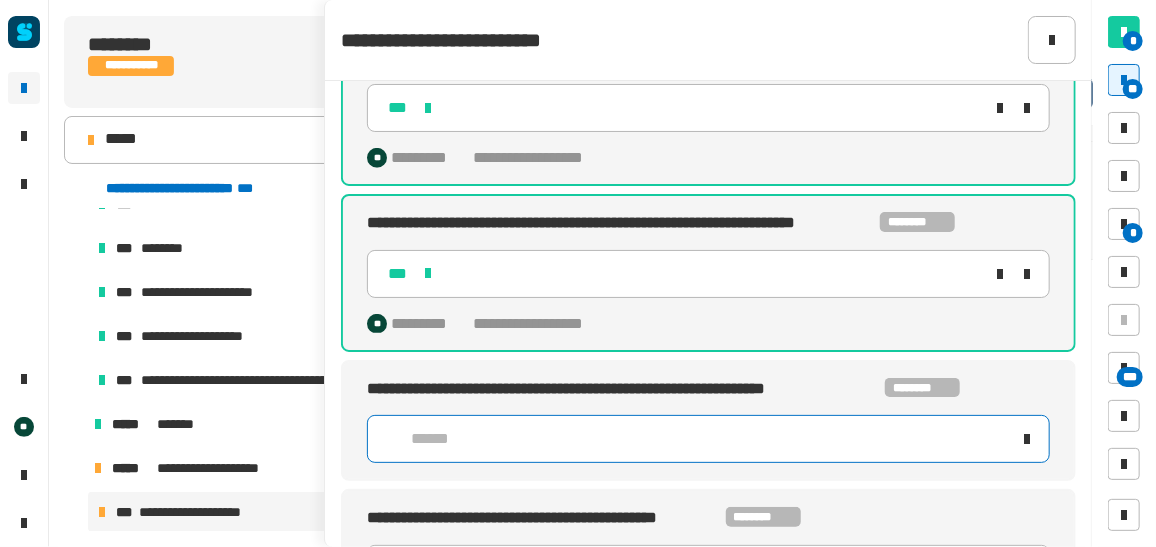 click on "******" 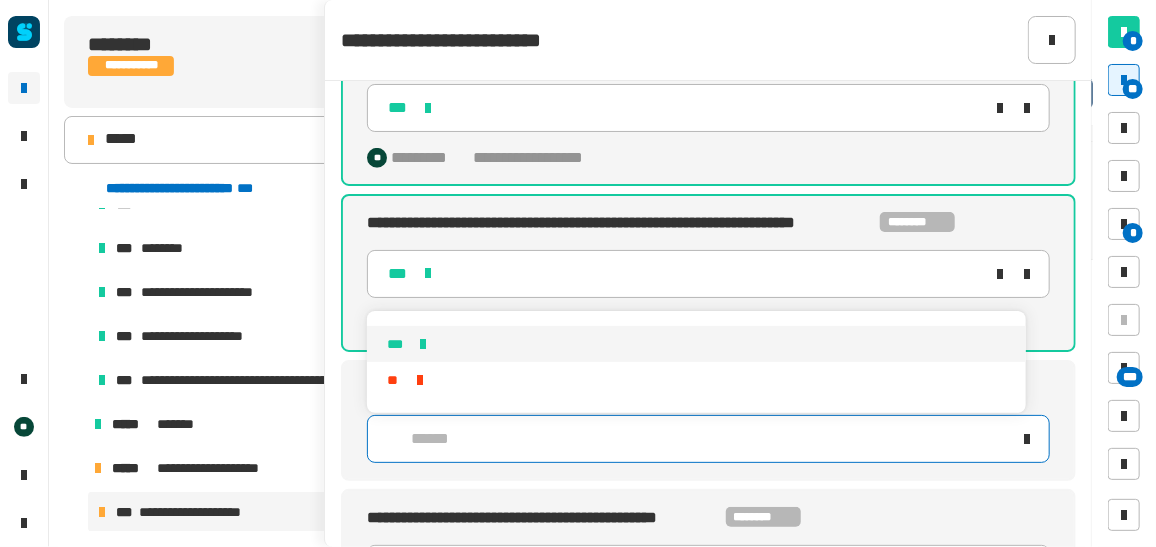 click on "***" at bounding box center [410, 344] 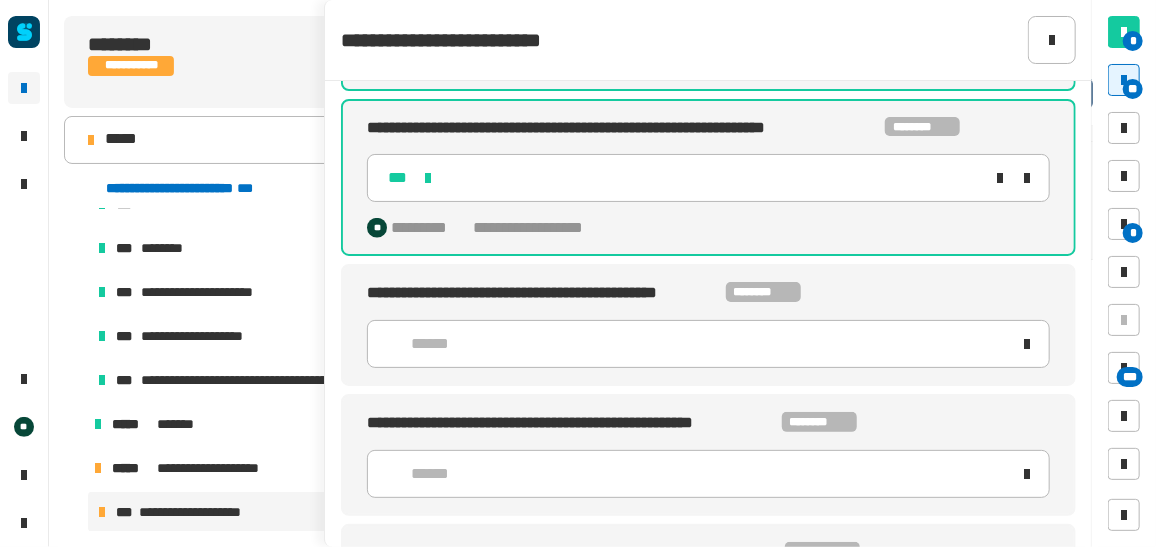 scroll, scrollTop: 839, scrollLeft: 0, axis: vertical 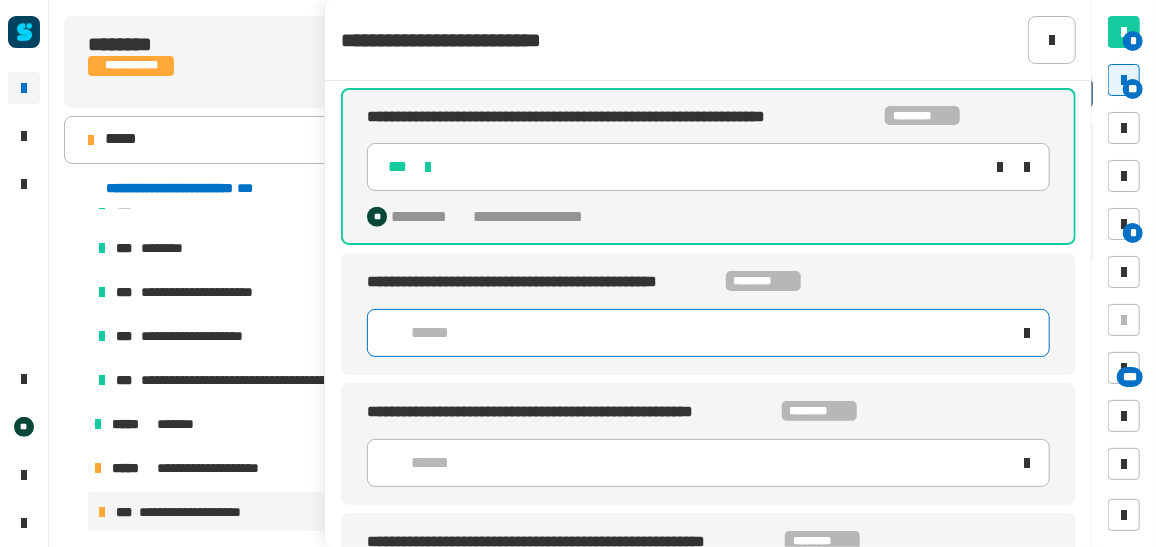 click on "******" 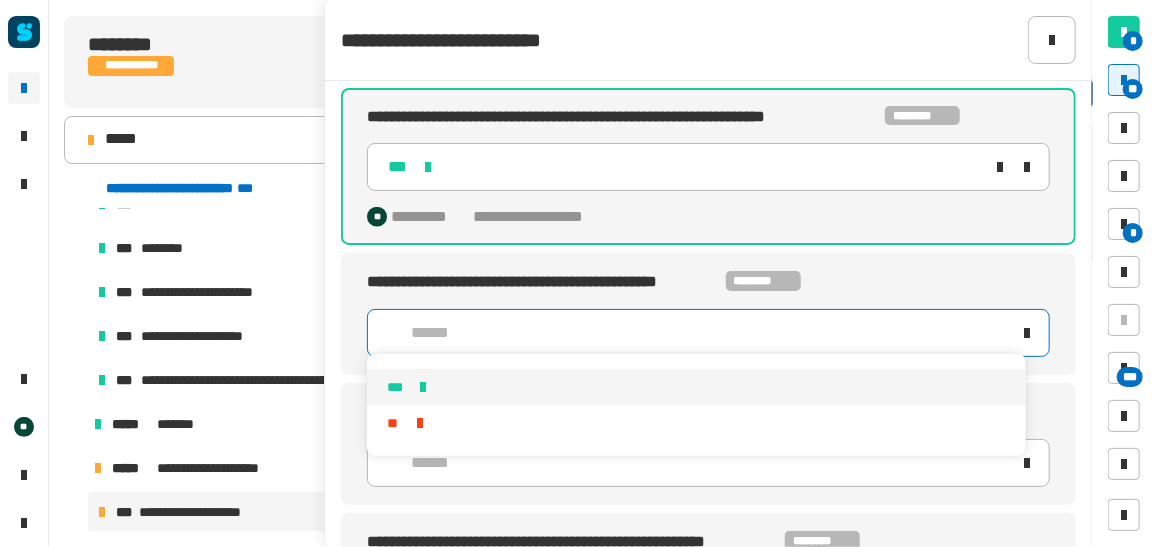 click on "***" at bounding box center [397, 387] 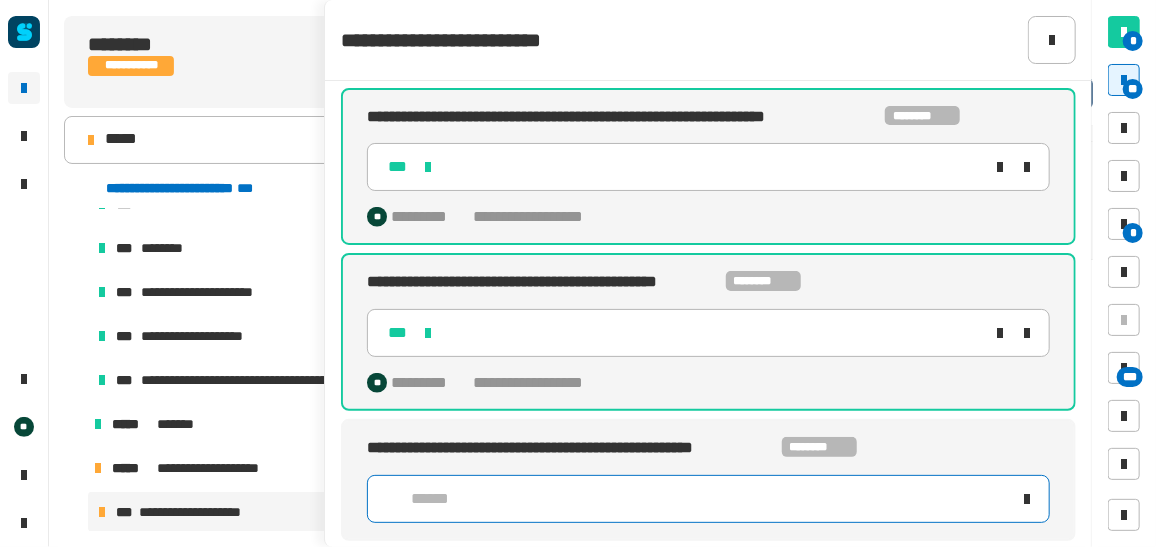 click on "******" 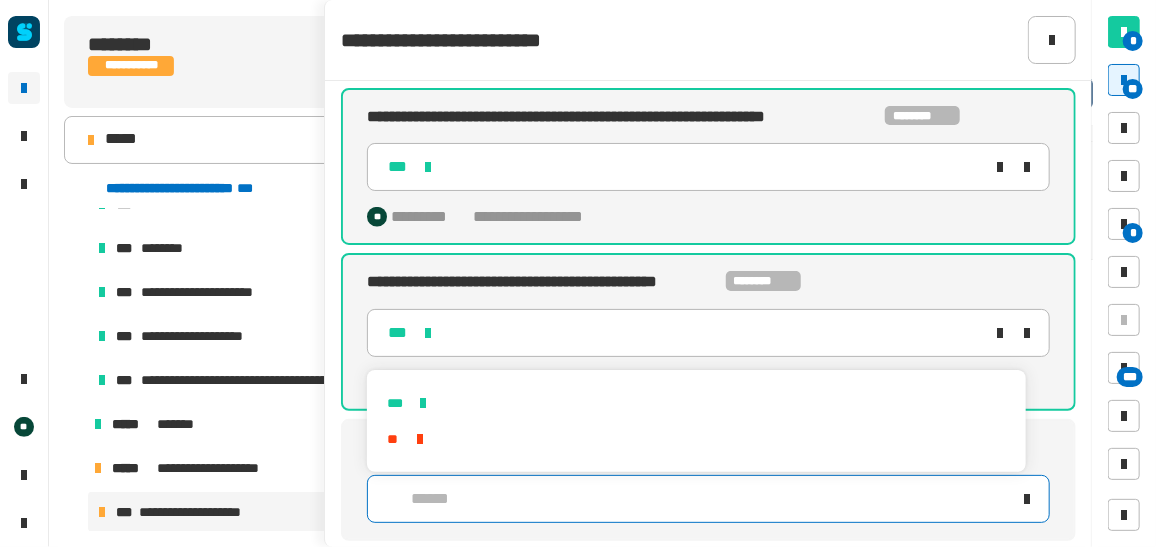 click on "***" at bounding box center [397, 403] 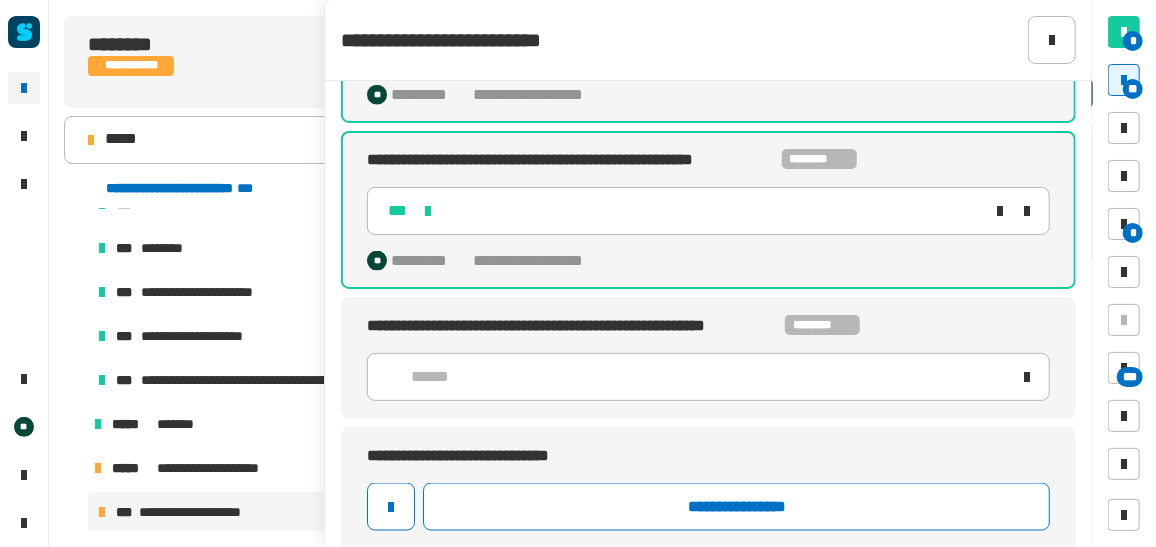 scroll, scrollTop: 1133, scrollLeft: 0, axis: vertical 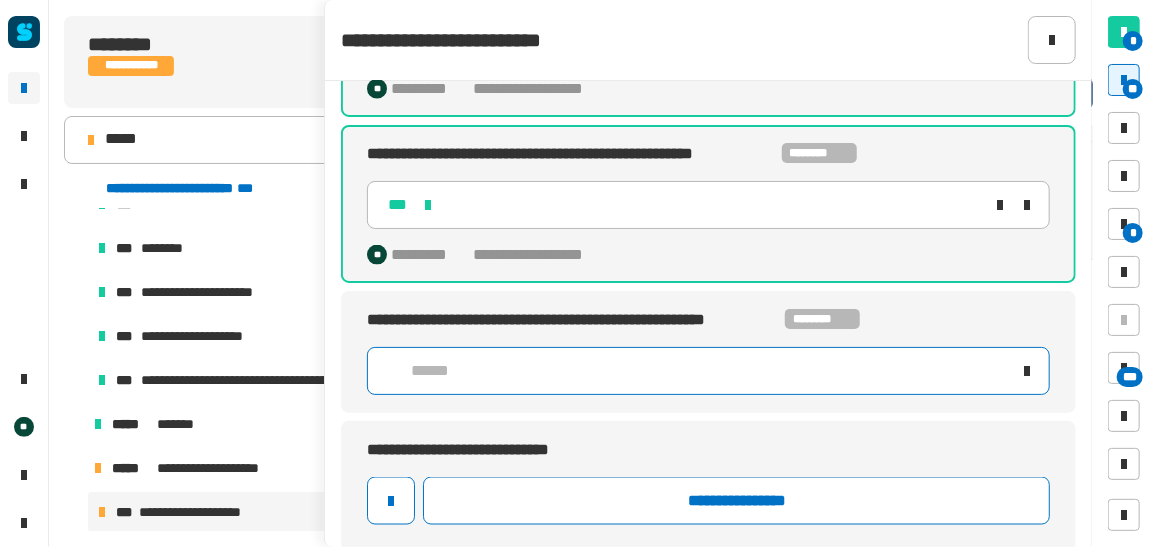 click on "******" 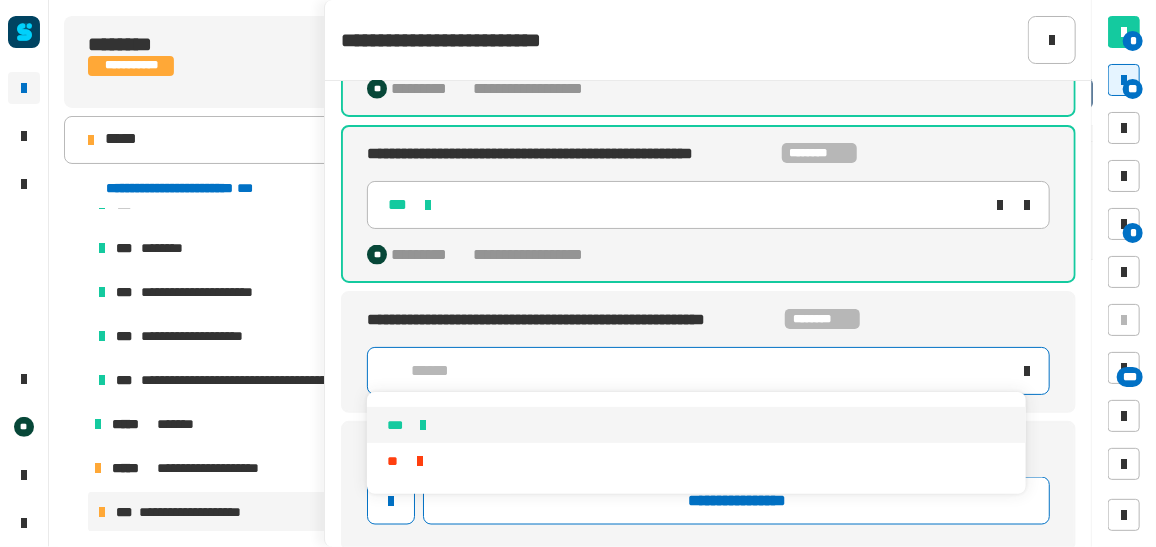 click on "***" at bounding box center [397, 425] 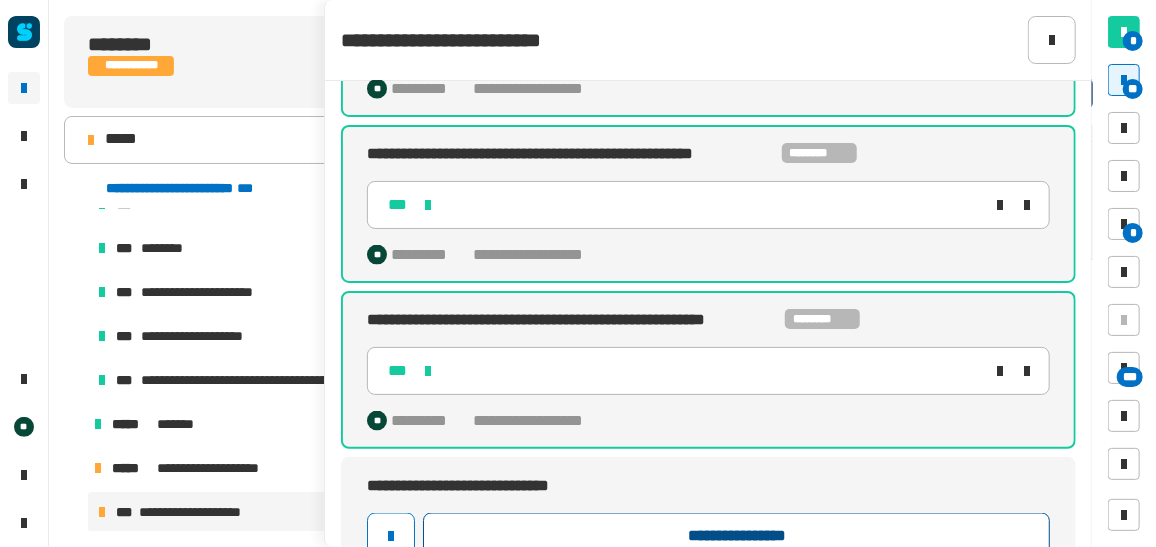 click on "**********" 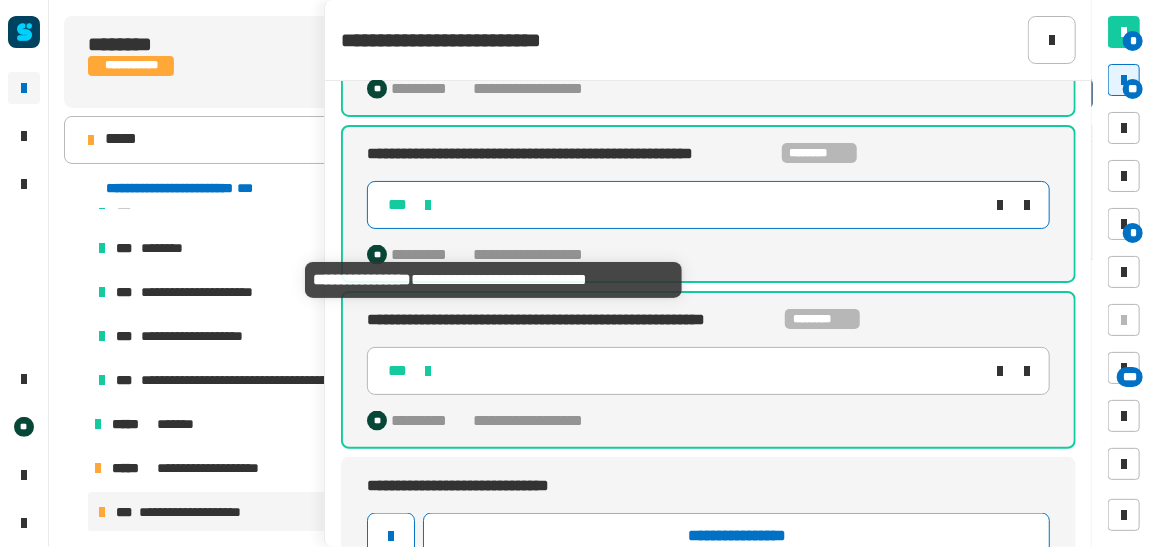 scroll, scrollTop: 1169, scrollLeft: 0, axis: vertical 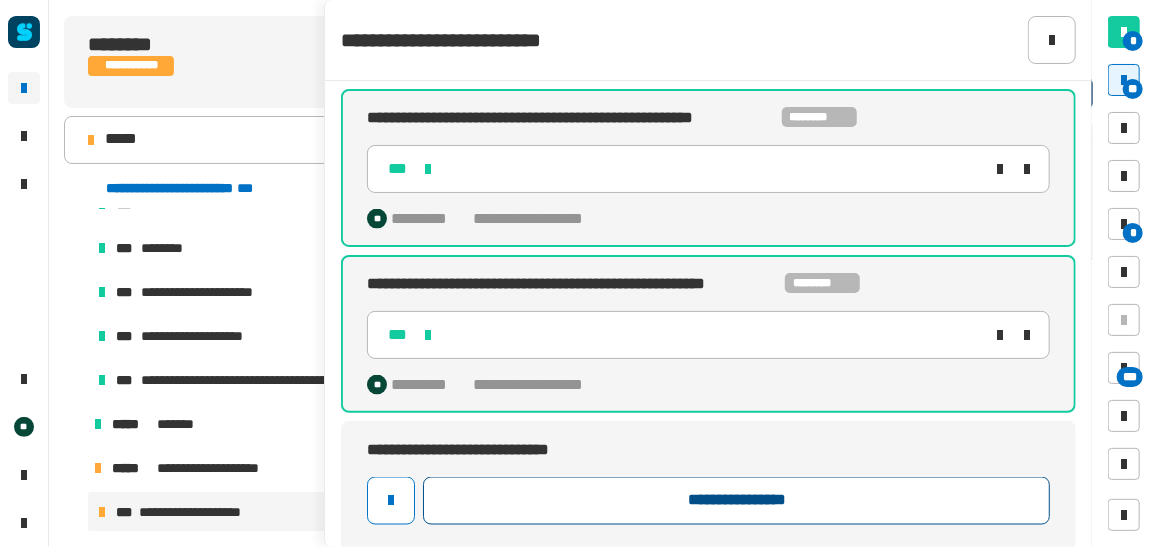 click on "**********" 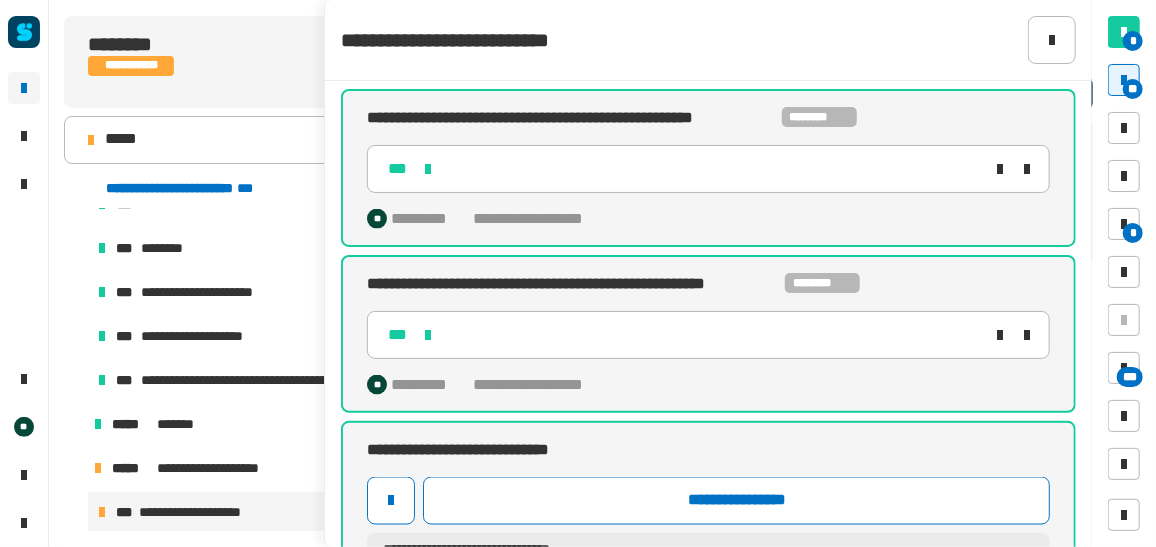 scroll, scrollTop: 1261, scrollLeft: 0, axis: vertical 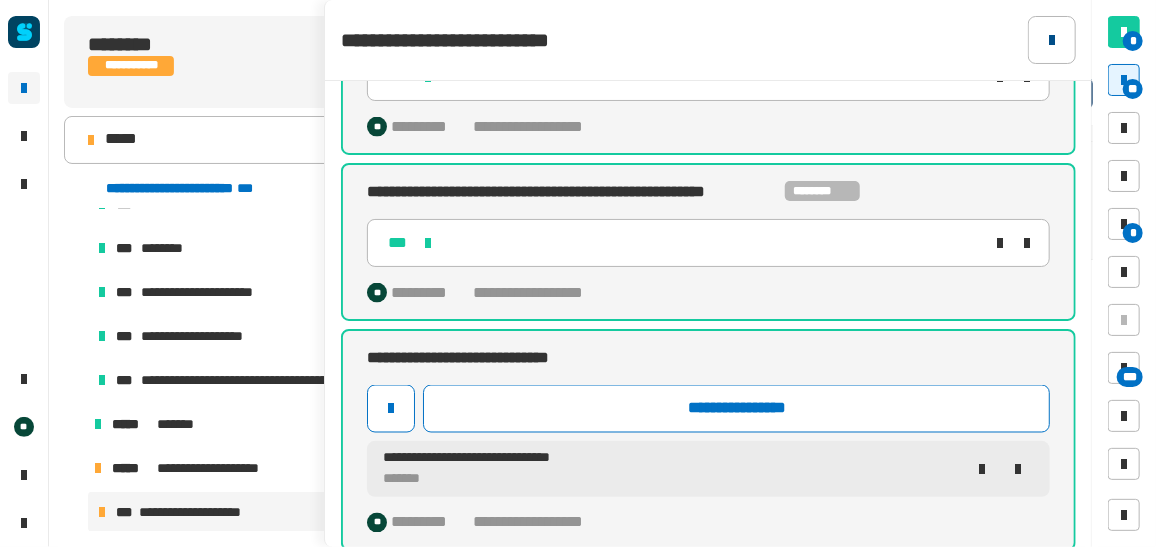 click 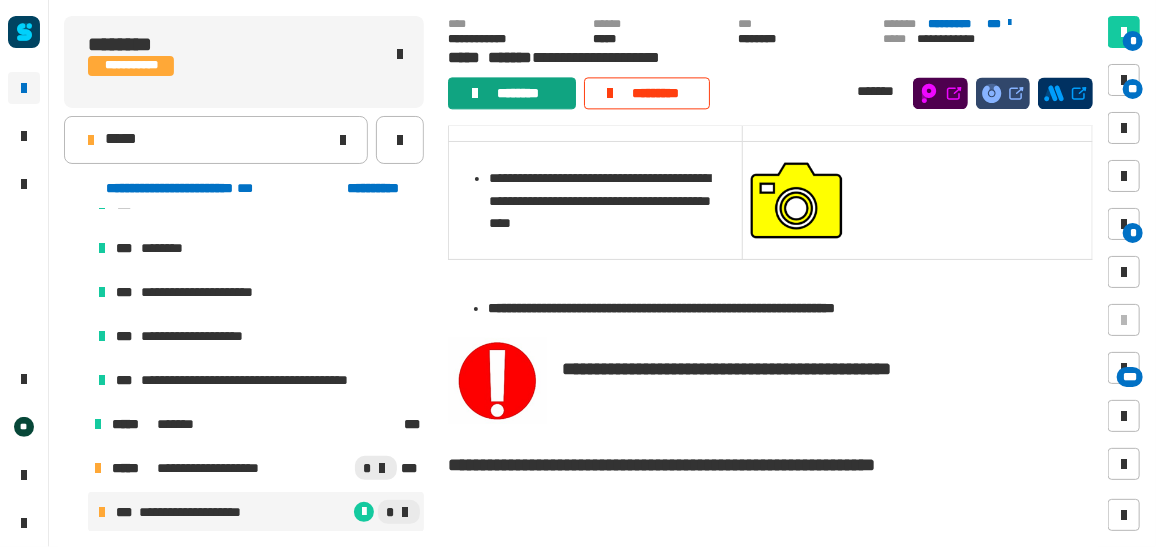 click on "********" 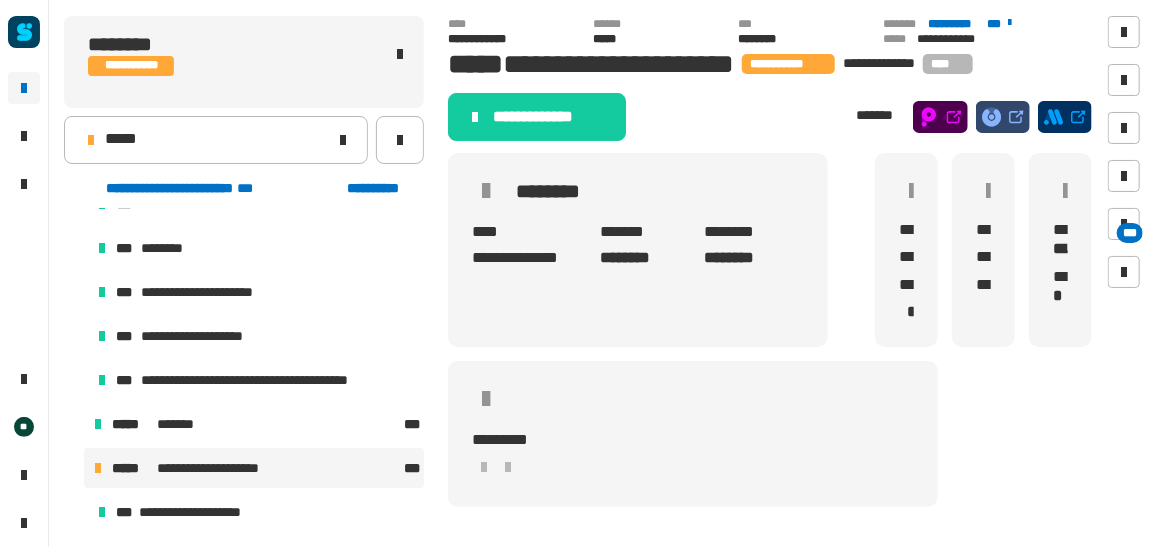 click on "**********" 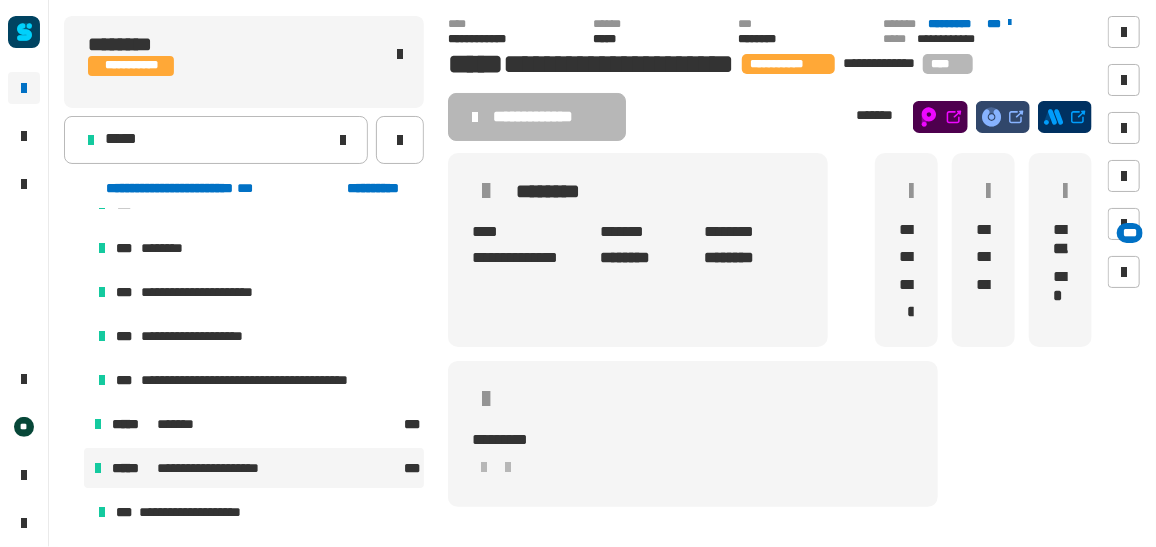 click on "**********" 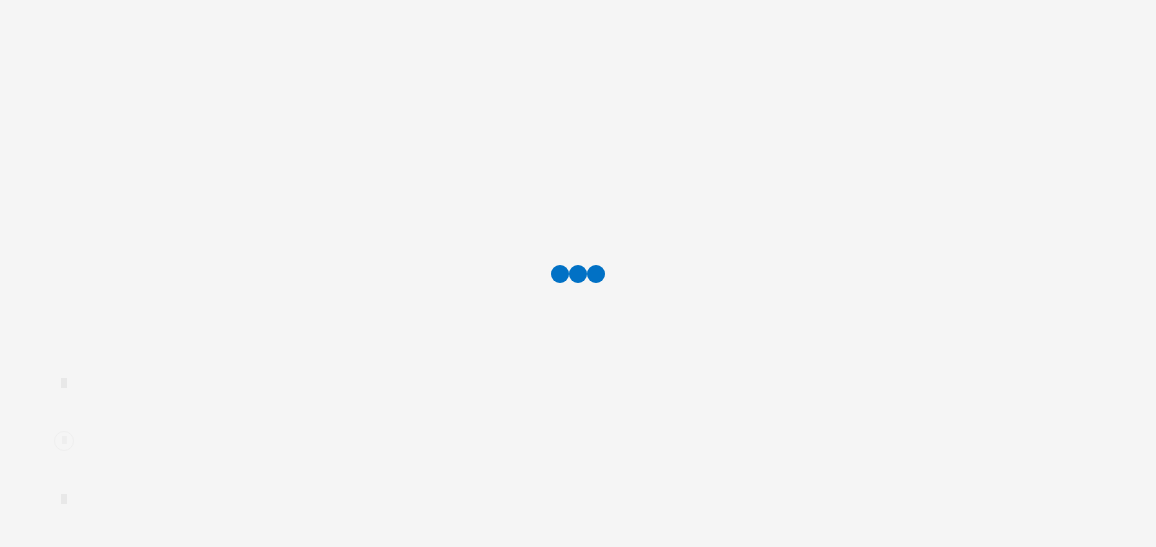 scroll, scrollTop: 0, scrollLeft: 0, axis: both 